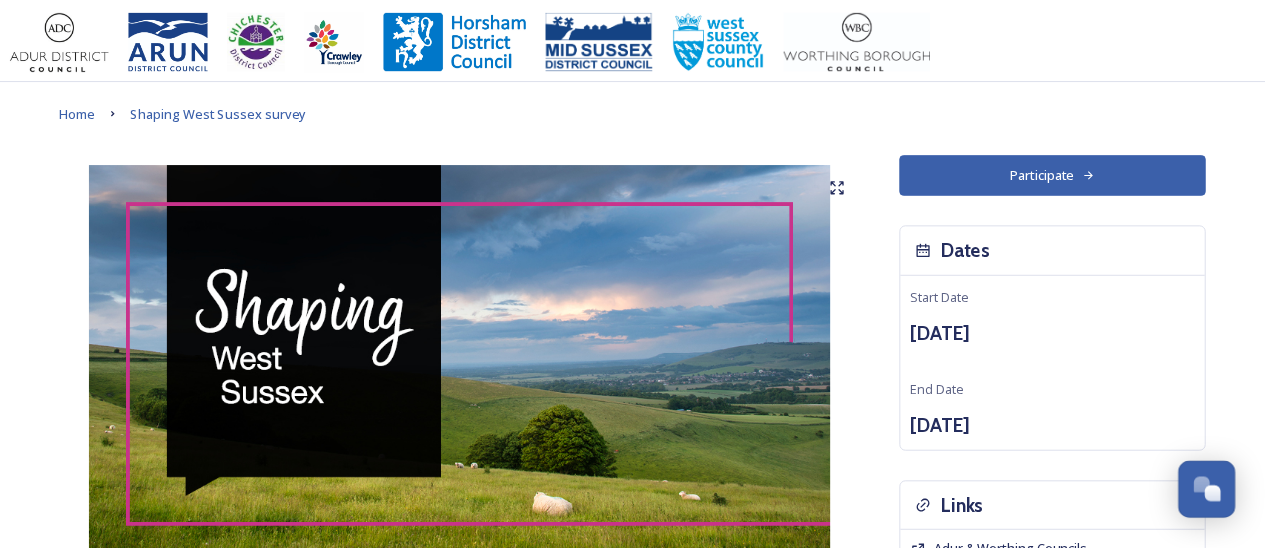 scroll, scrollTop: 0, scrollLeft: 0, axis: both 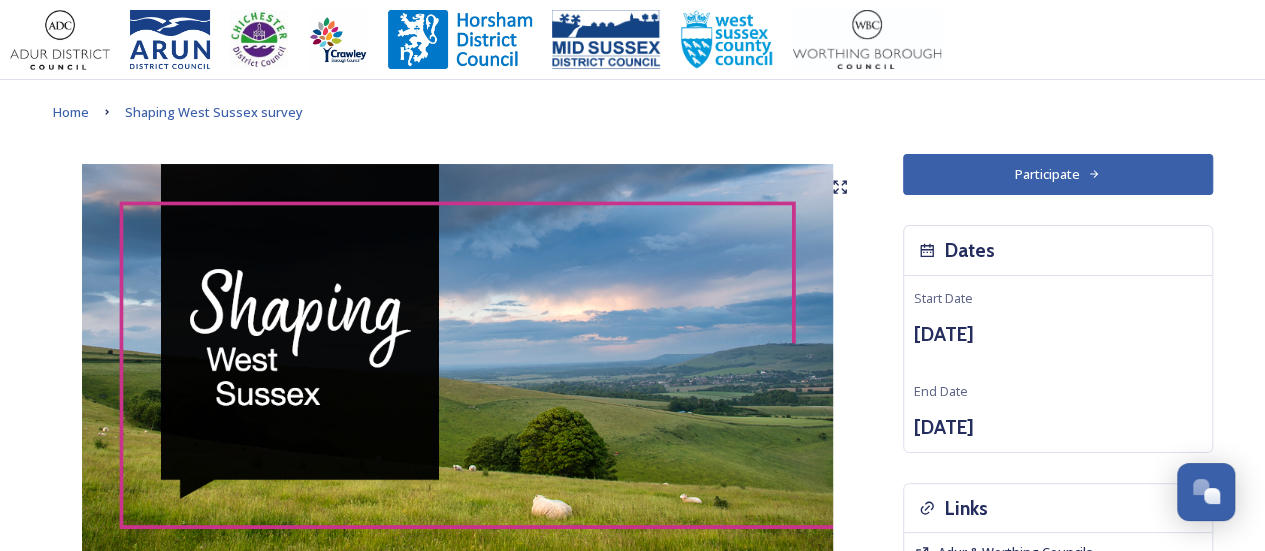 click on "Participate" at bounding box center (1058, 174) 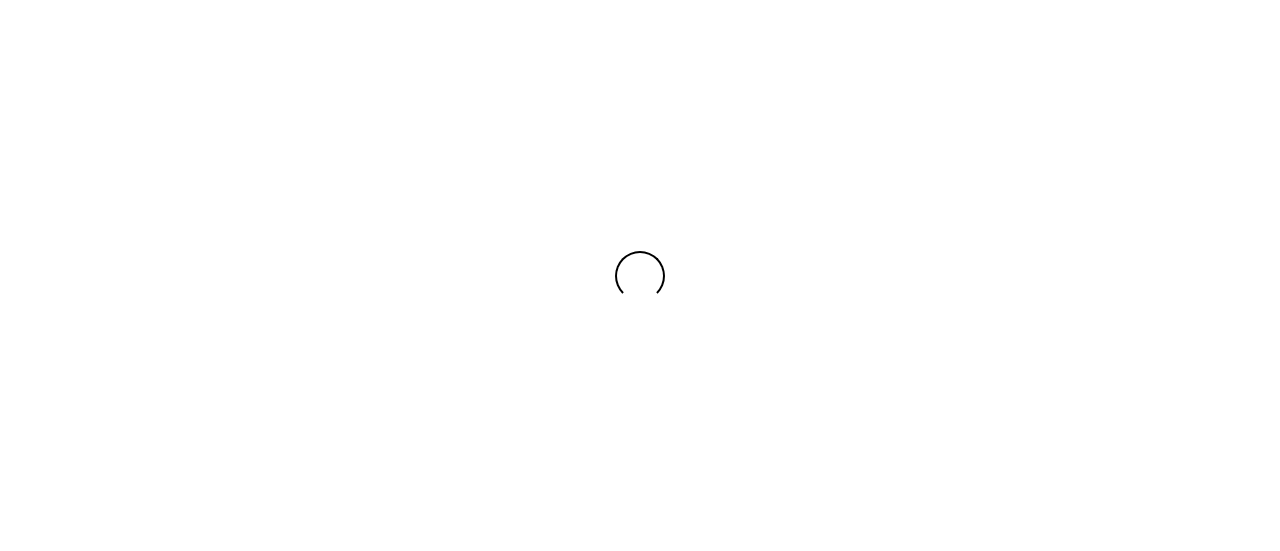 scroll, scrollTop: 0, scrollLeft: 0, axis: both 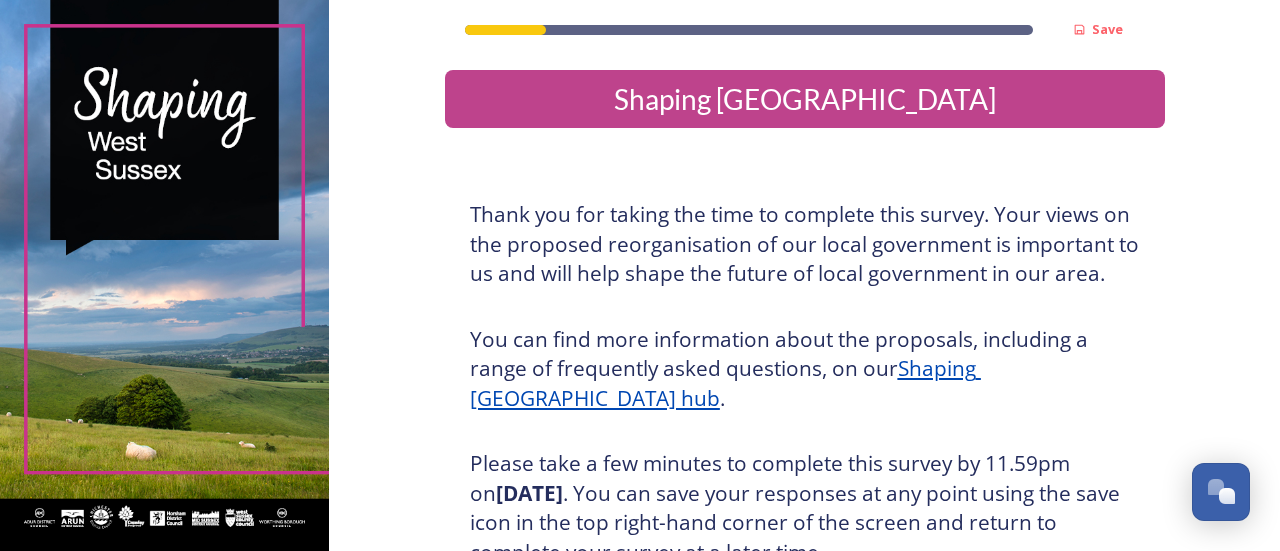click on "Thank you for taking the time to complete this survey. Your views on the proposed reorganisation of our local government is important to us and will help shape the future of local government in our area.  You can find more information about the proposals, including a range of frequently asked questions, on our  Shaping West Sussex hub . Please take a few minutes to complete this survey by 11.59pm on  Wednesday 13 August 2025 . You can save your responses at any point using the save icon in the top right-hand corner of the screen and return to complete your survey at a later time.  If you have any questions, or would prefer to complete the survey  in an alternative way, please email us at:  LGRquestions@horsham.gov.uk .  Paper copies and large print versions are available at your local council reception and at West Sussex libraries." at bounding box center [805, 460] 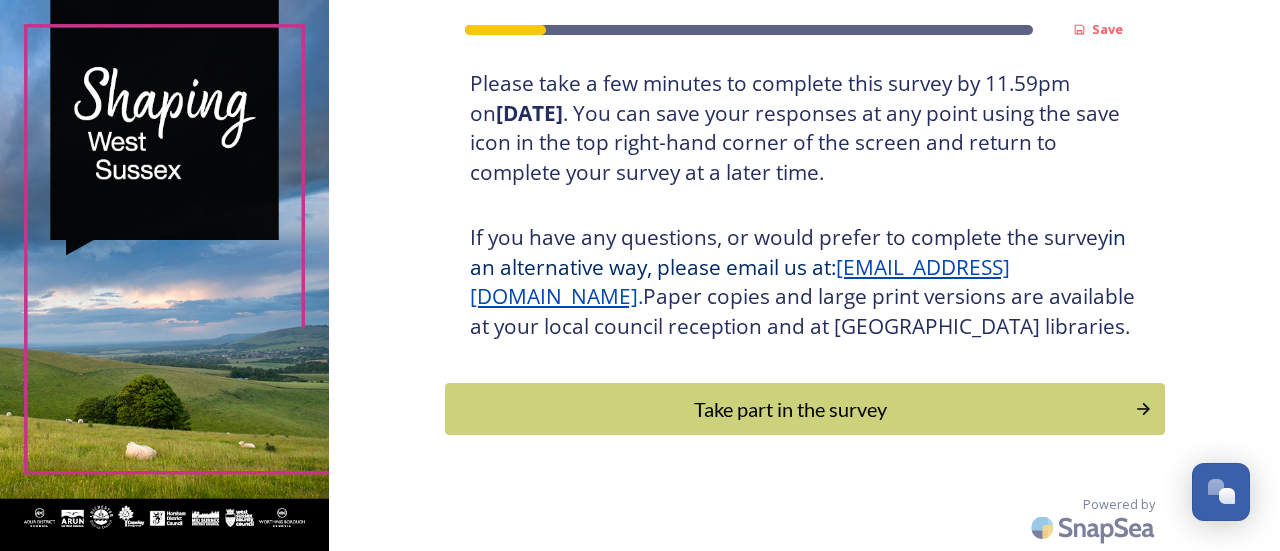 scroll, scrollTop: 408, scrollLeft: 0, axis: vertical 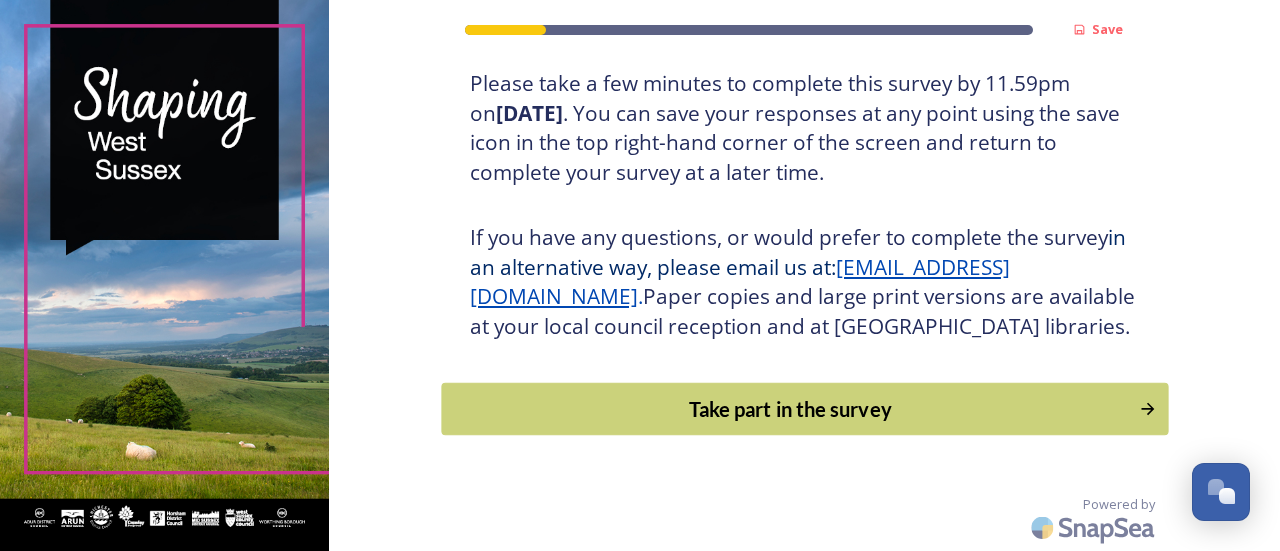 click on "Take part in the survey" at bounding box center (790, 409) 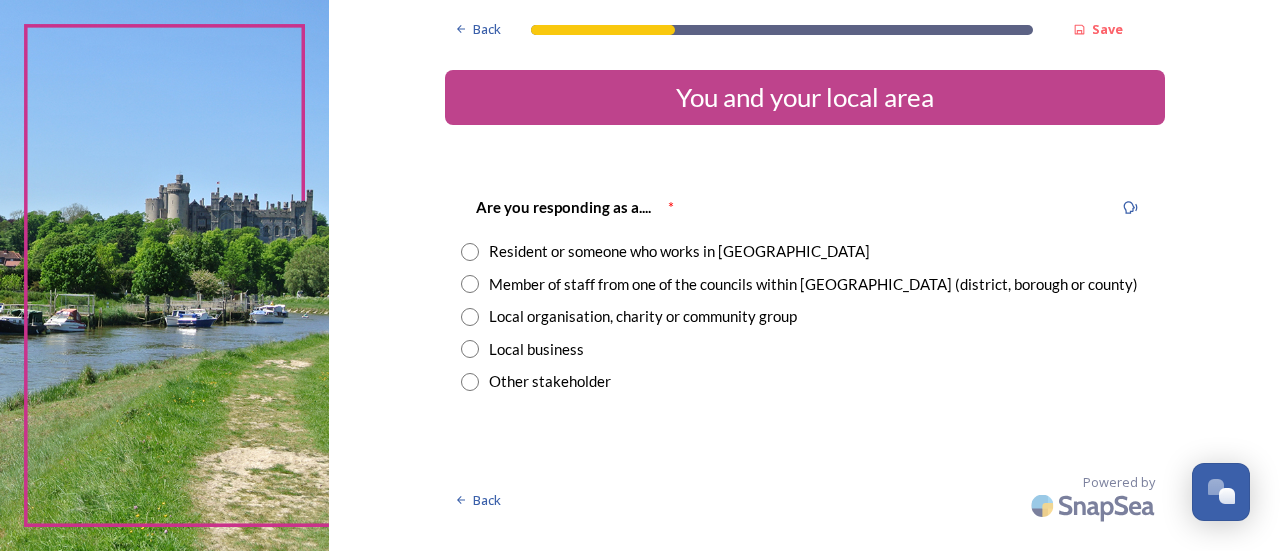 click on "Resident or someone who works in West Sussex" at bounding box center (679, 251) 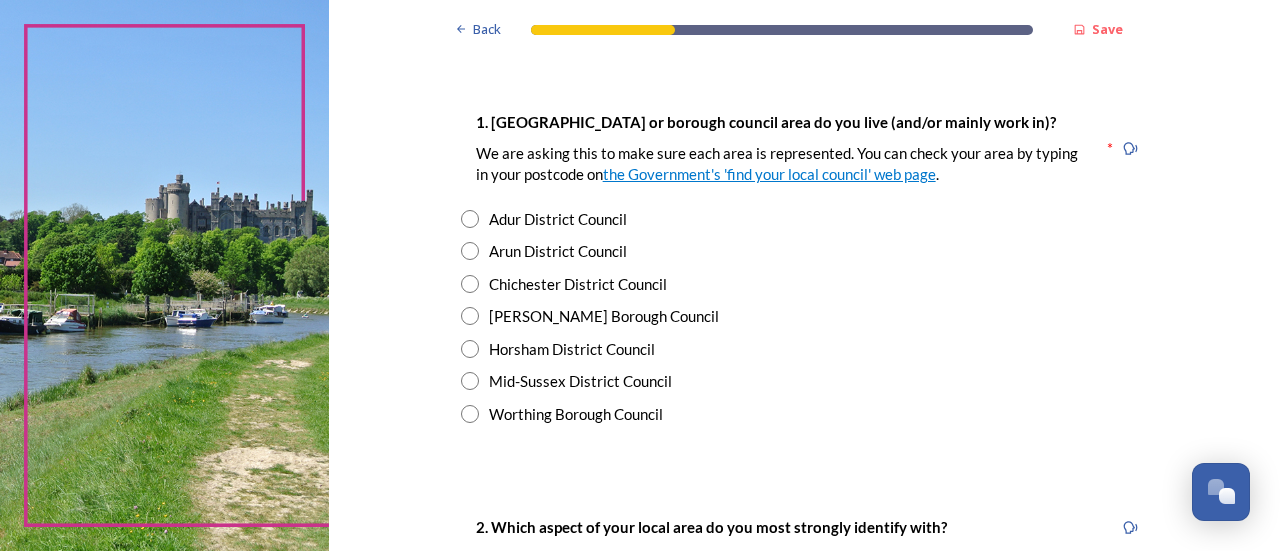 scroll, scrollTop: 400, scrollLeft: 0, axis: vertical 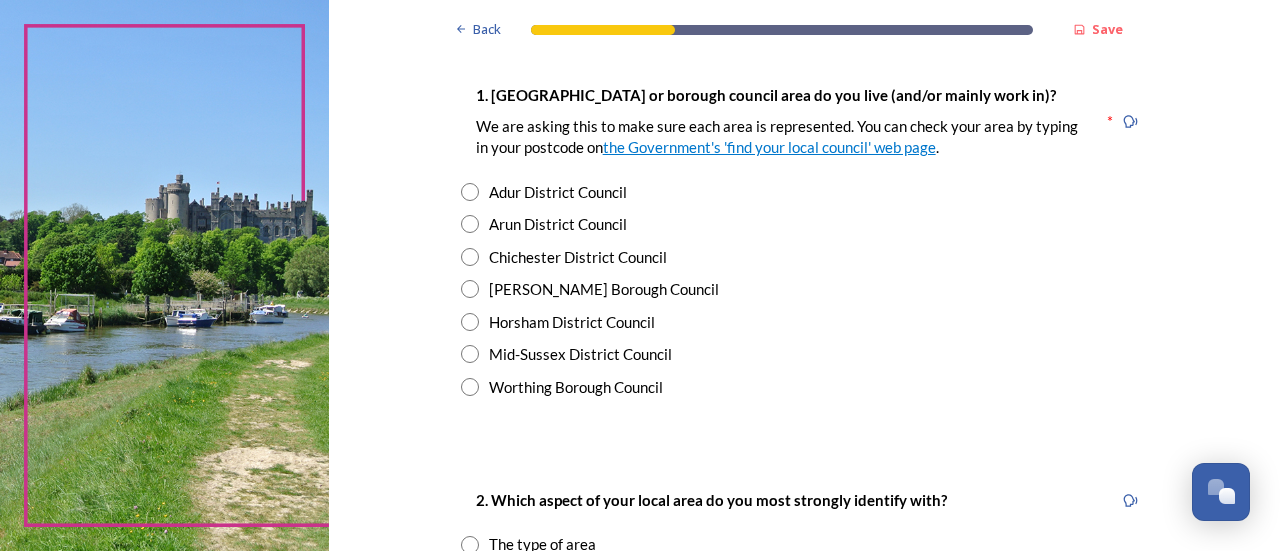 click on "Horsham District Council" at bounding box center (572, 322) 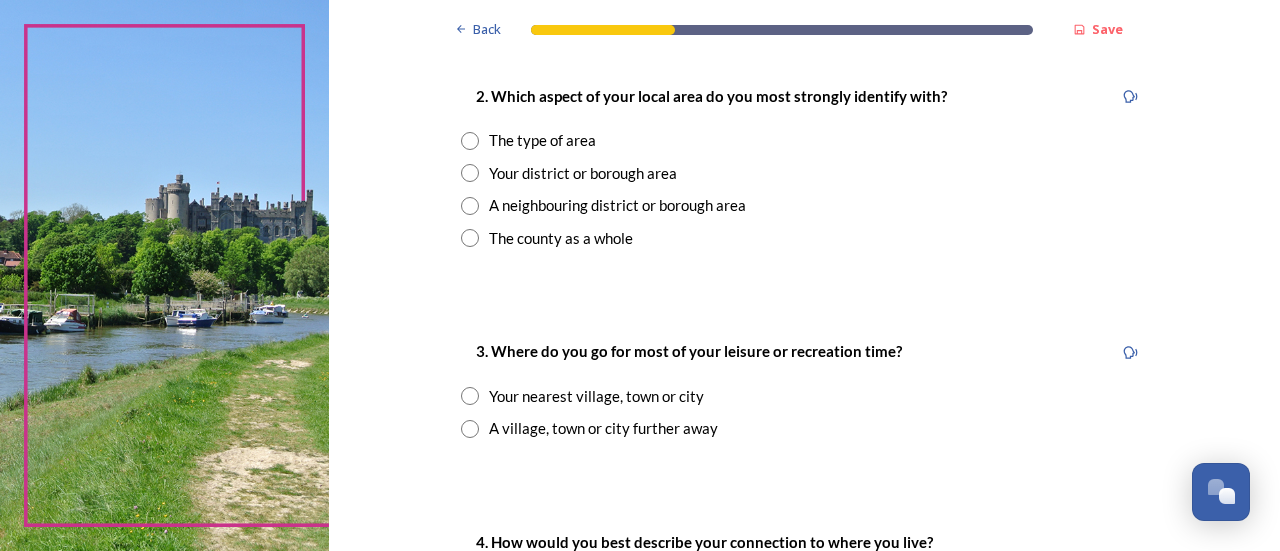 scroll, scrollTop: 813, scrollLeft: 0, axis: vertical 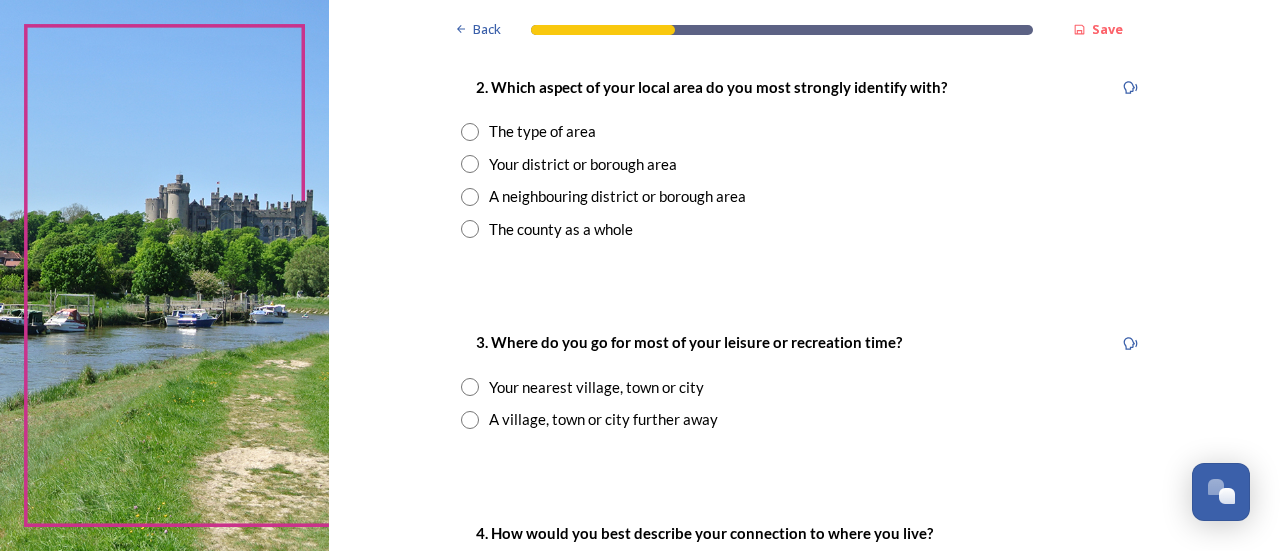 click on "The county as a whole" at bounding box center (561, 229) 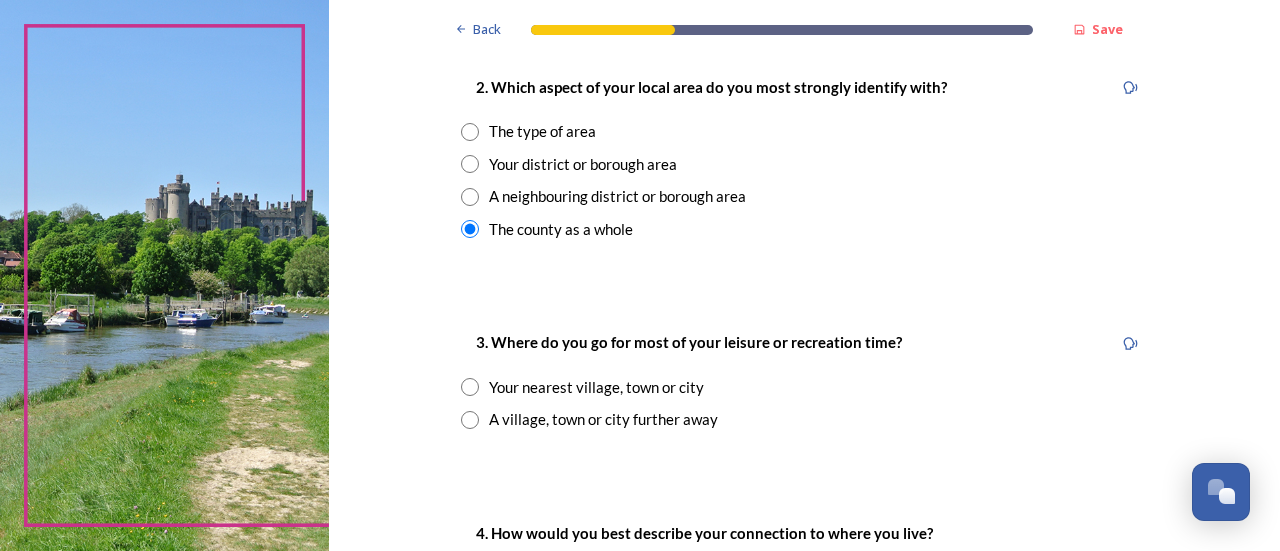 click on "The type of area" at bounding box center [542, 131] 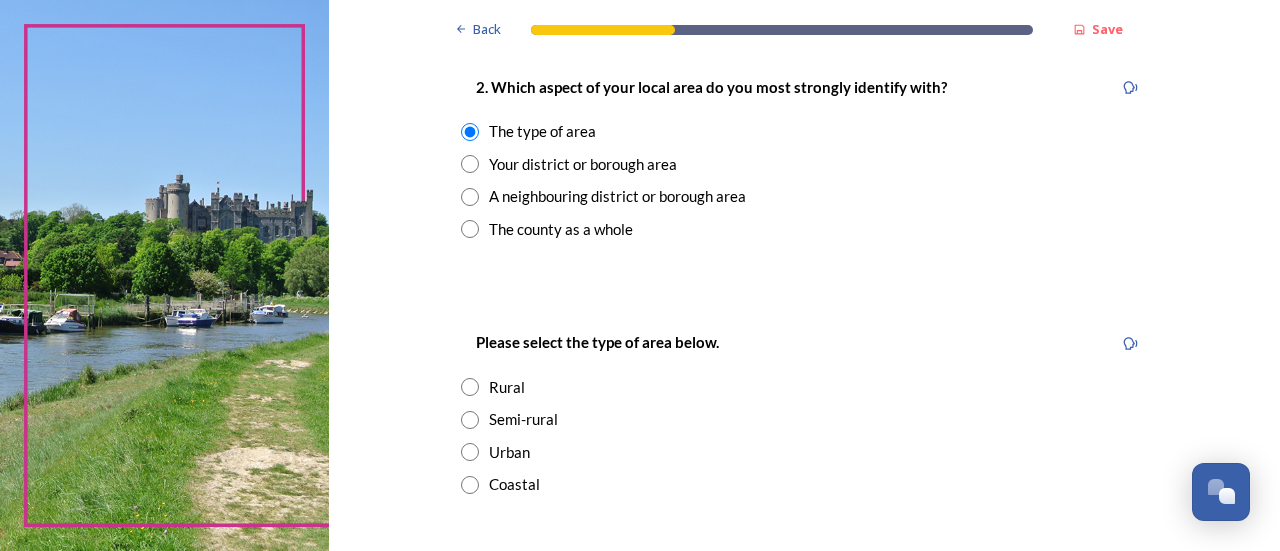 click on "Your district or borough area" at bounding box center (583, 164) 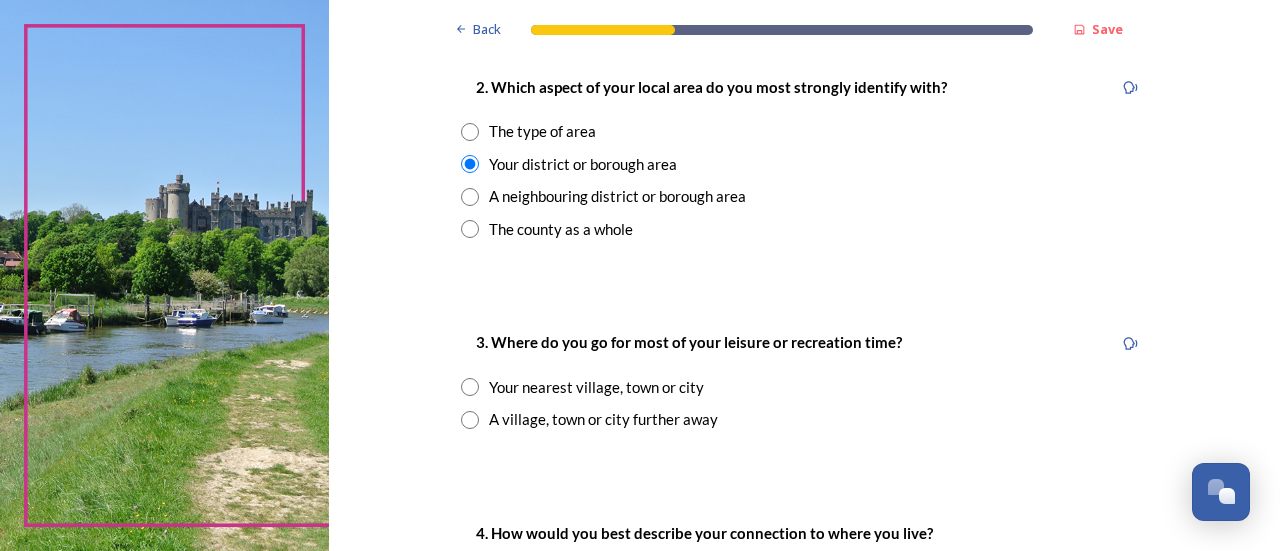 click on "The type of area" at bounding box center [542, 131] 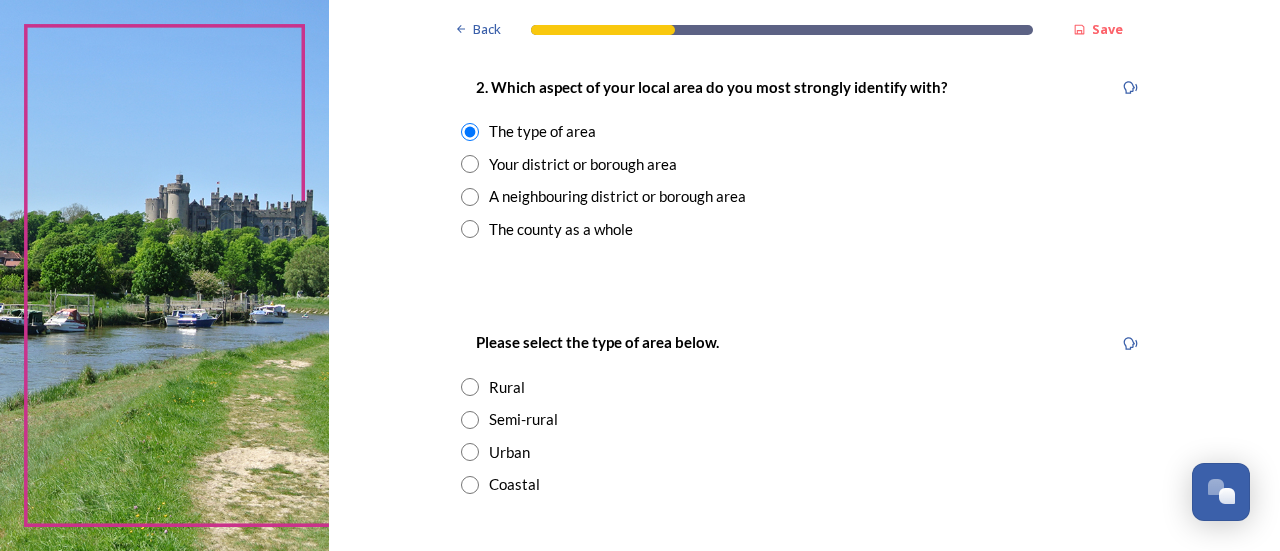 click on "Your district or borough area" at bounding box center [583, 164] 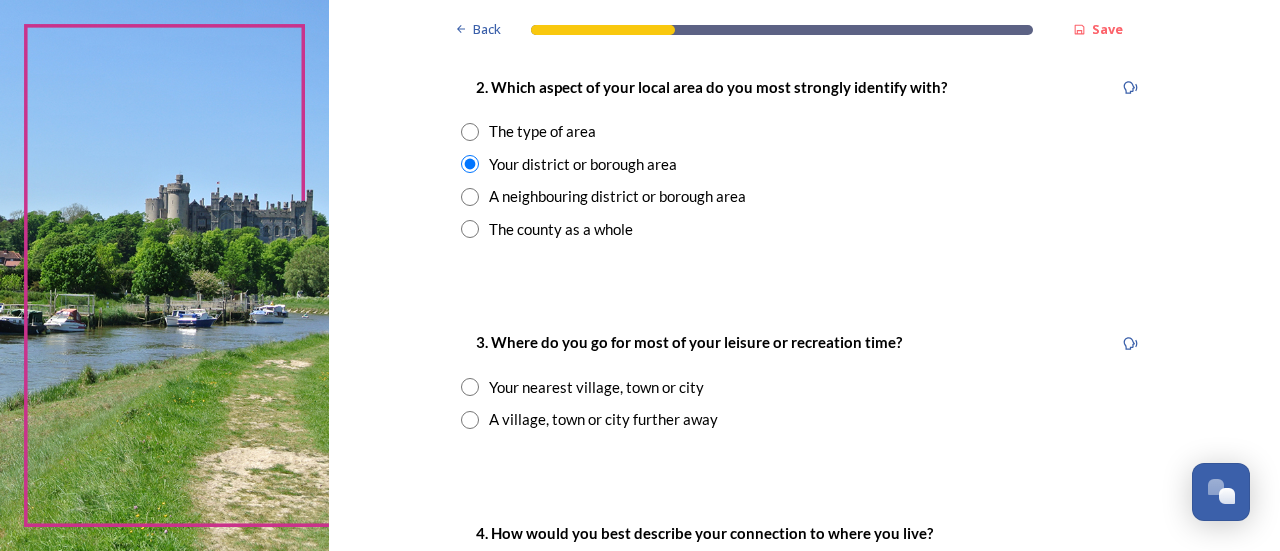 click on "A neighbouring district or borough area" at bounding box center (617, 196) 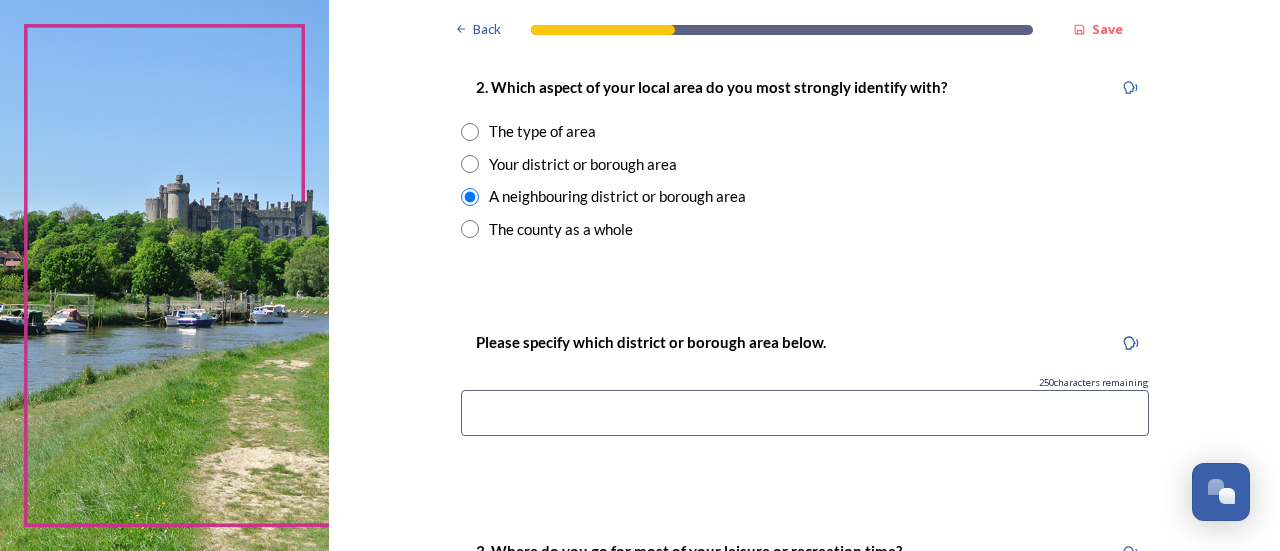 click on "The county as a whole" at bounding box center (561, 229) 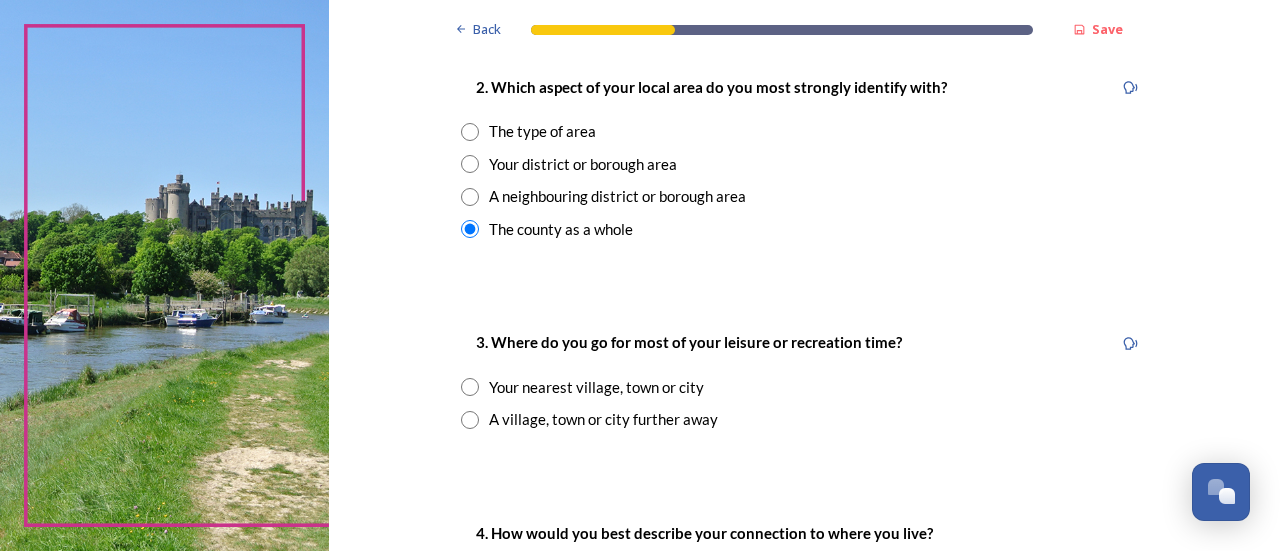 click on "Your district or borough area" at bounding box center [583, 164] 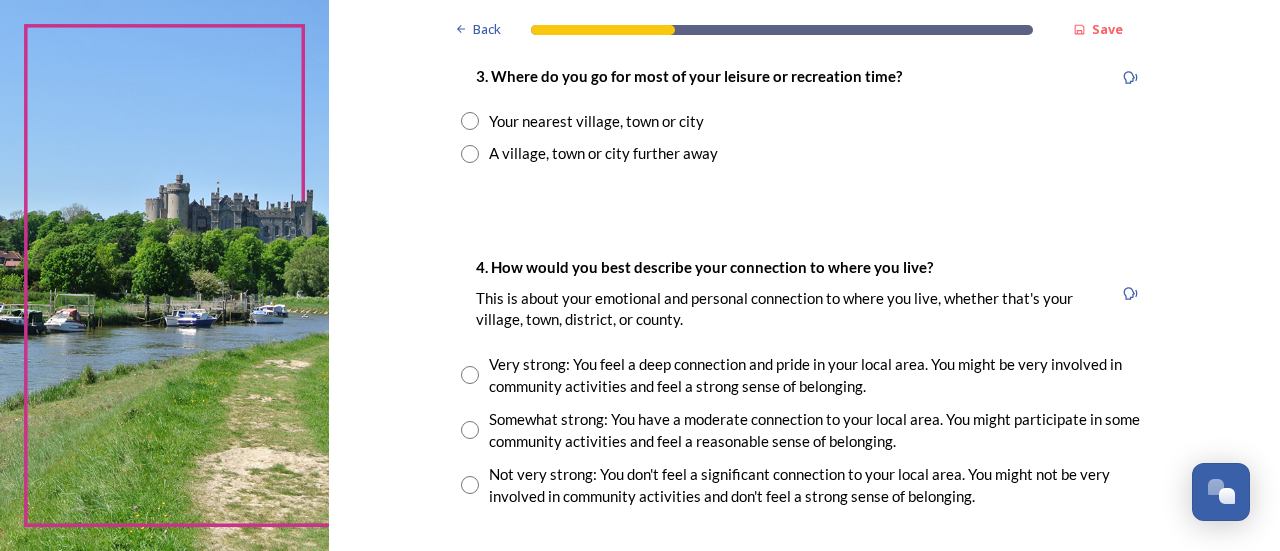 scroll, scrollTop: 1085, scrollLeft: 0, axis: vertical 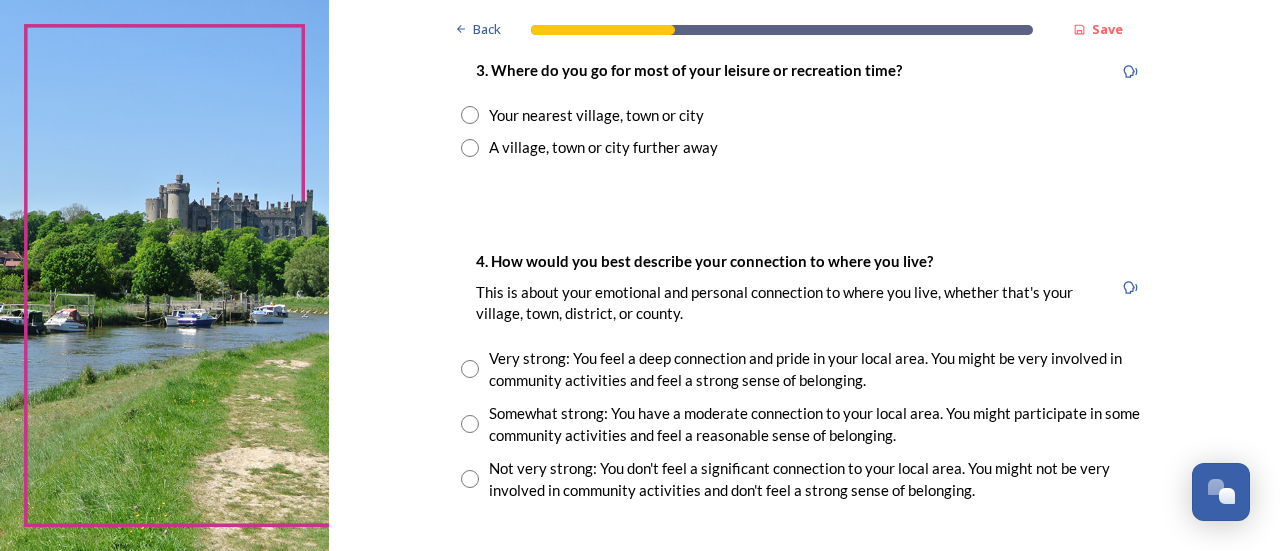 click at bounding box center (470, 115) 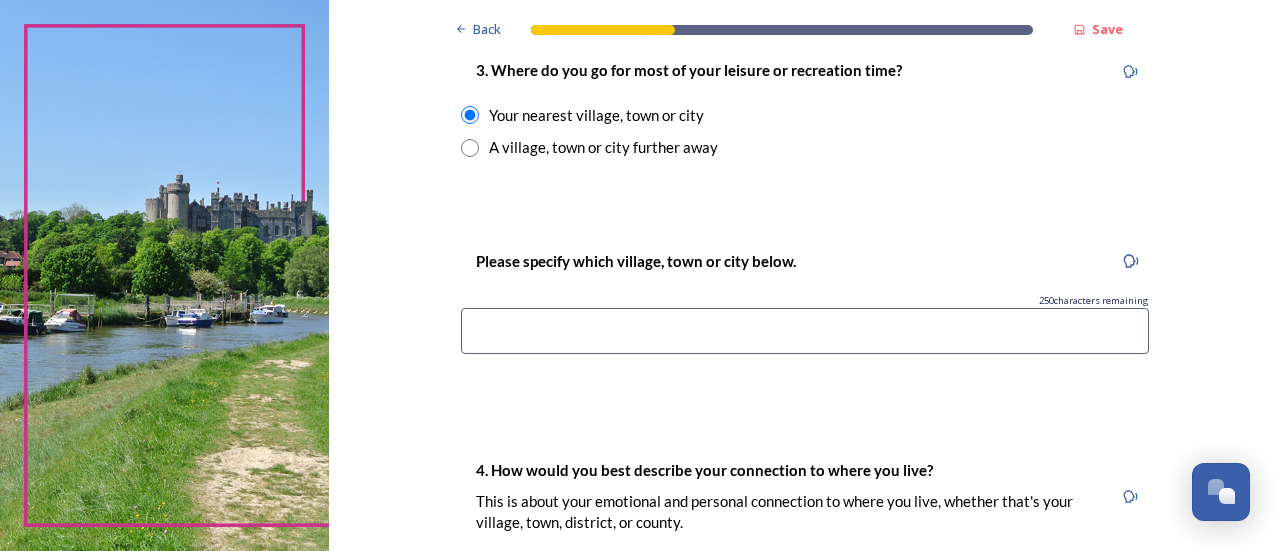 click at bounding box center (805, 331) 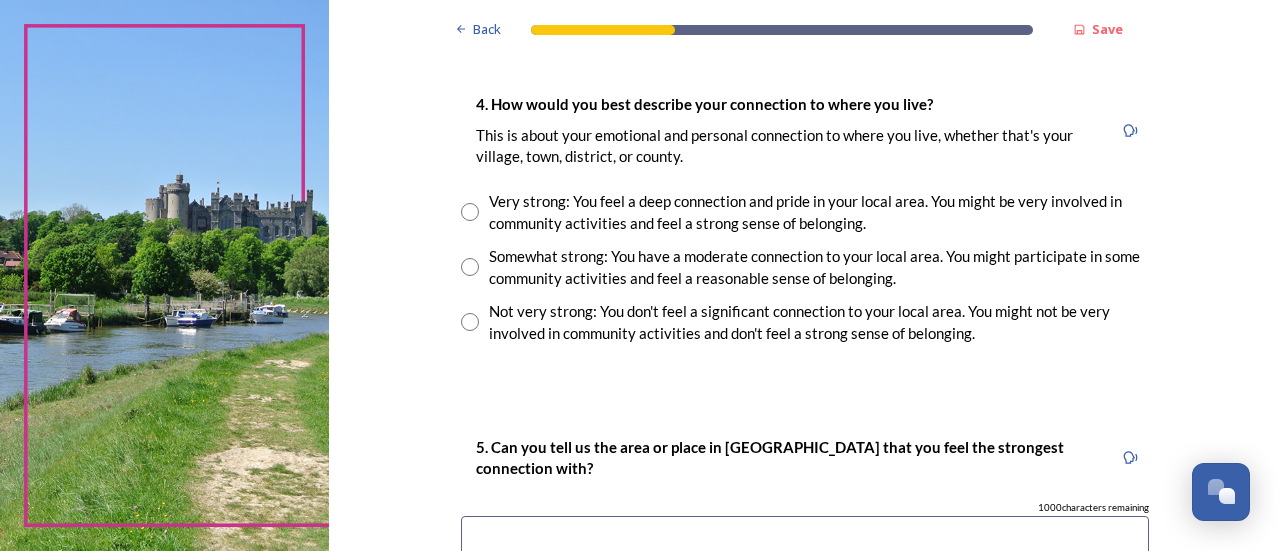 scroll, scrollTop: 1464, scrollLeft: 0, axis: vertical 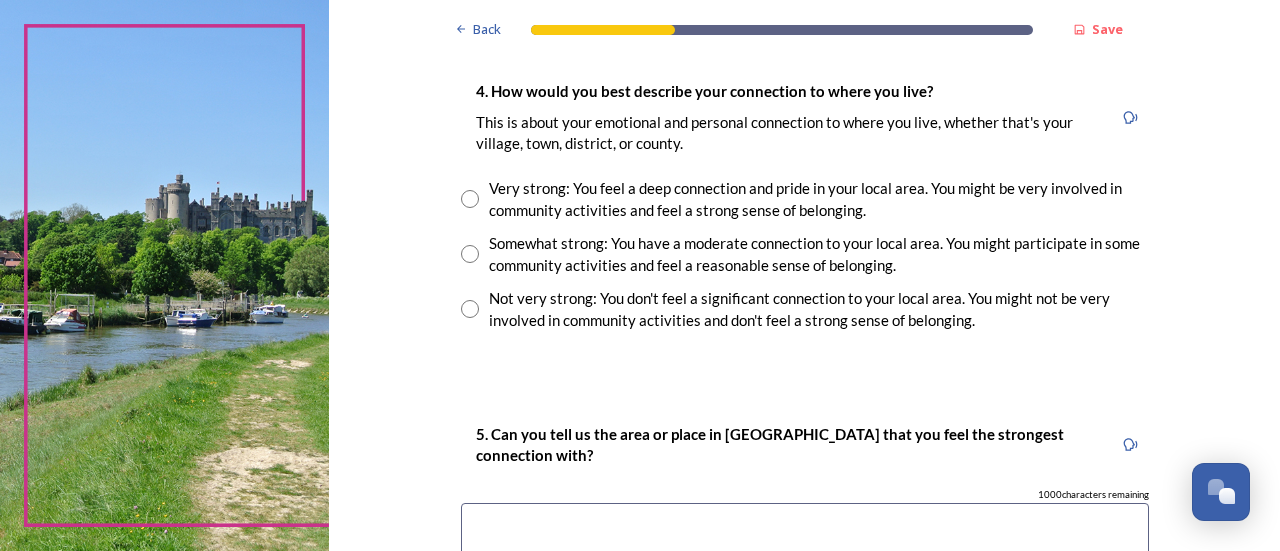 type on "Horsham" 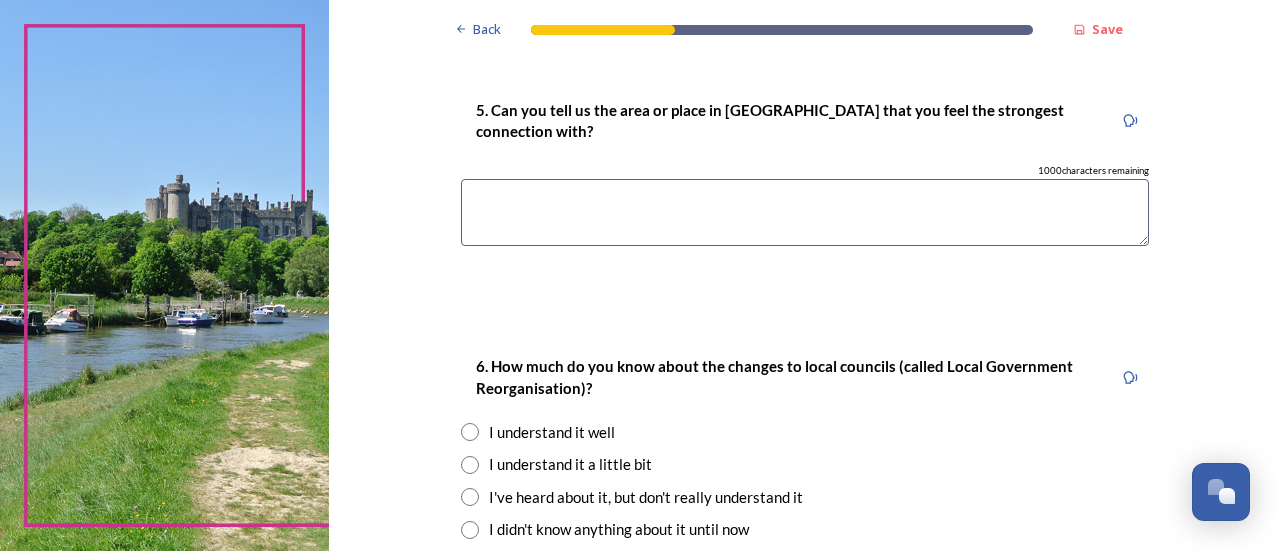 scroll, scrollTop: 1794, scrollLeft: 0, axis: vertical 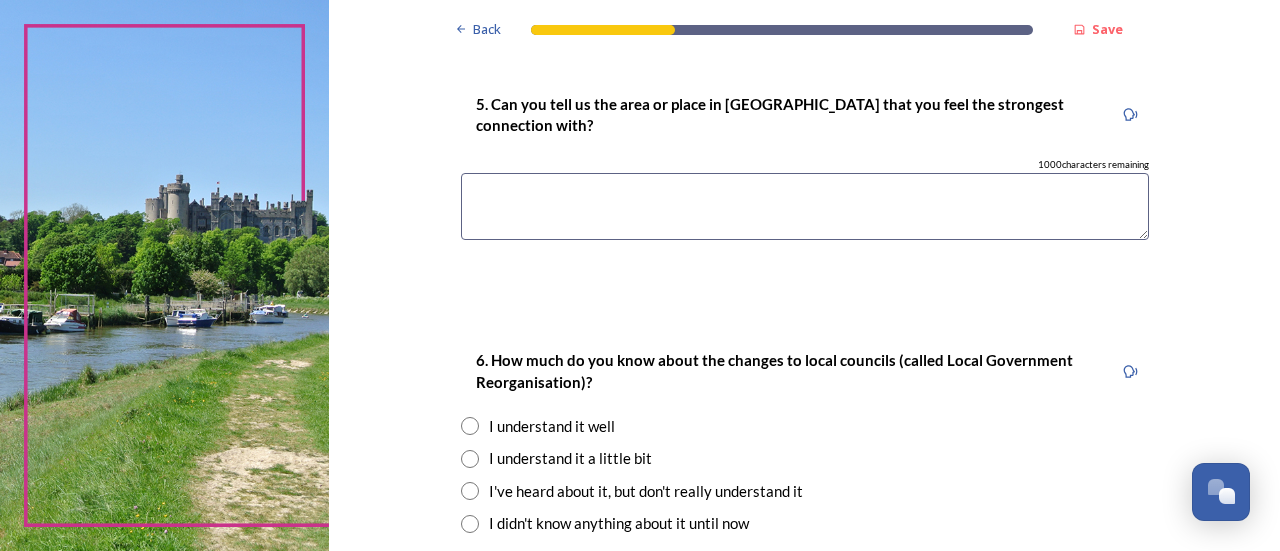 click at bounding box center [805, 206] 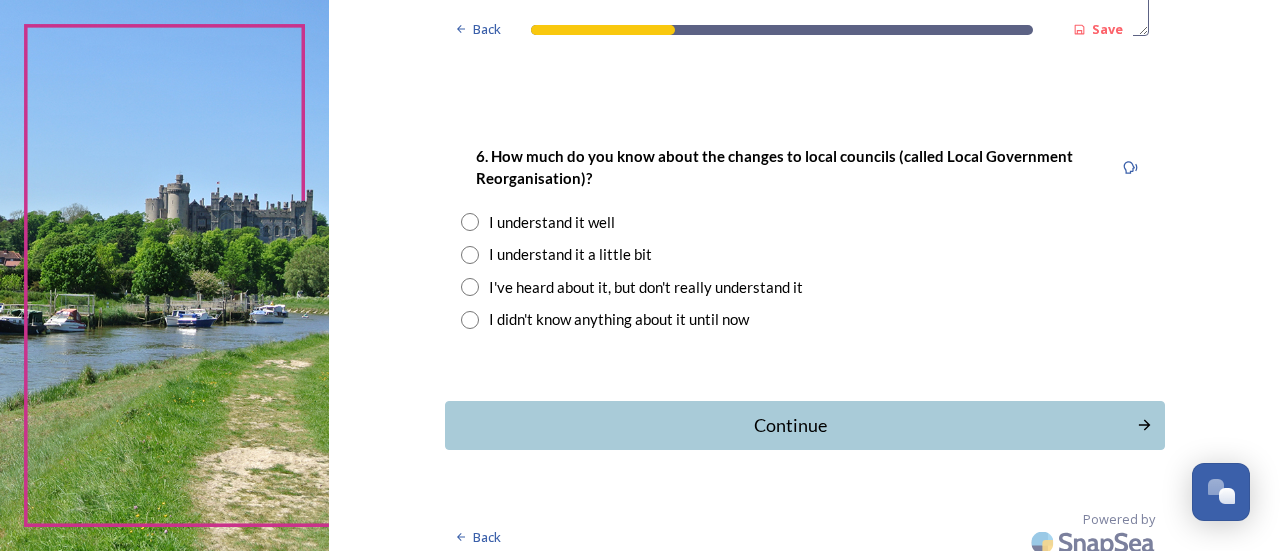 scroll, scrollTop: 2010, scrollLeft: 0, axis: vertical 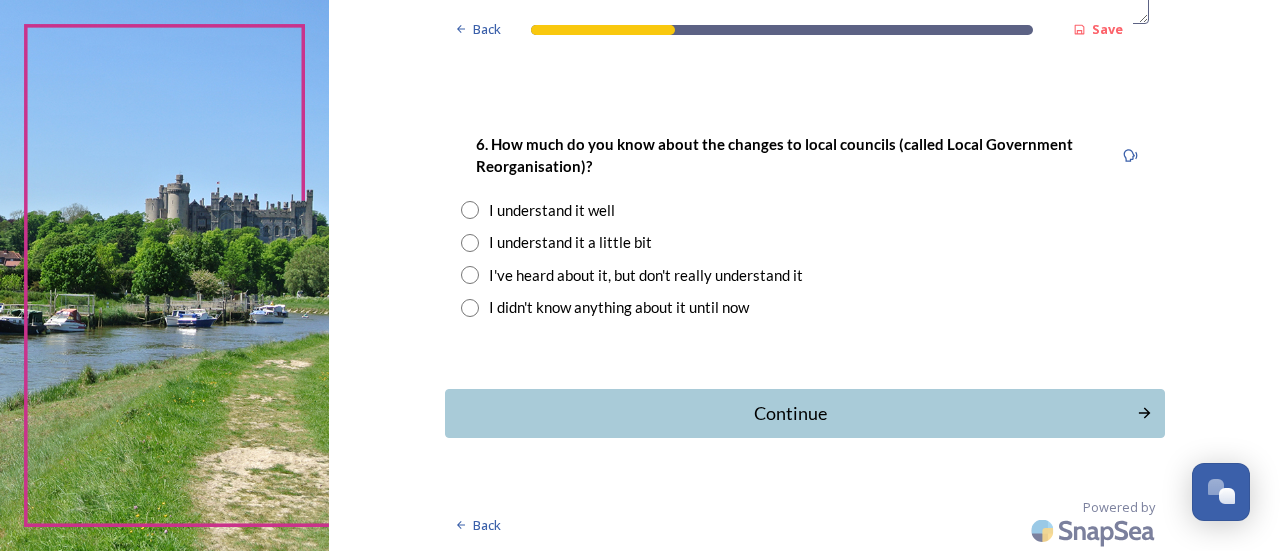 type on "Horsham" 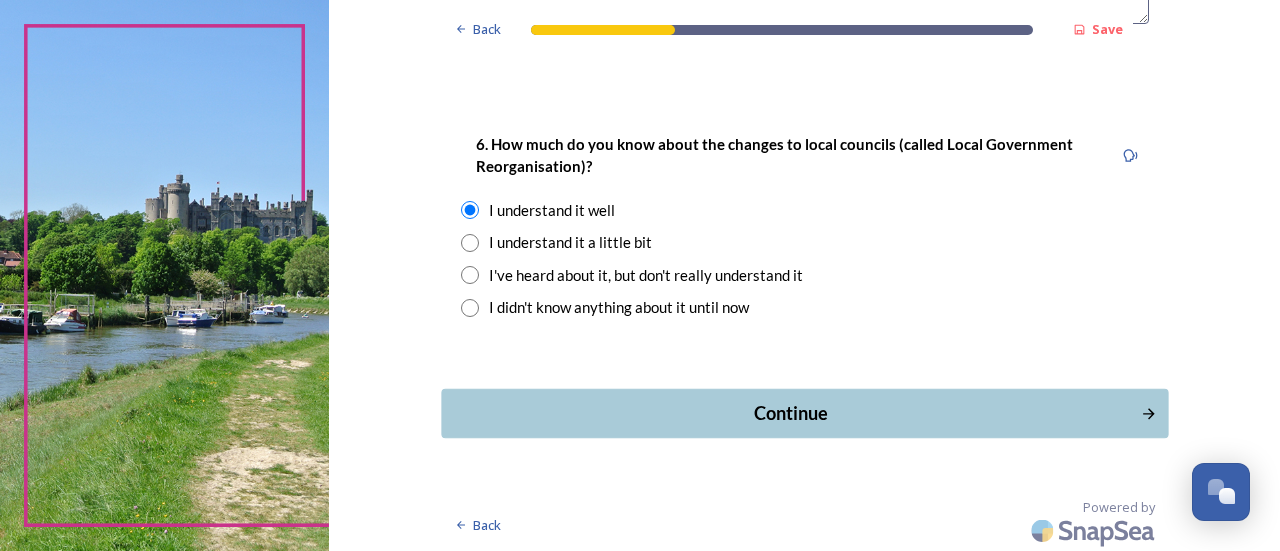 click on "Continue" at bounding box center [790, 413] 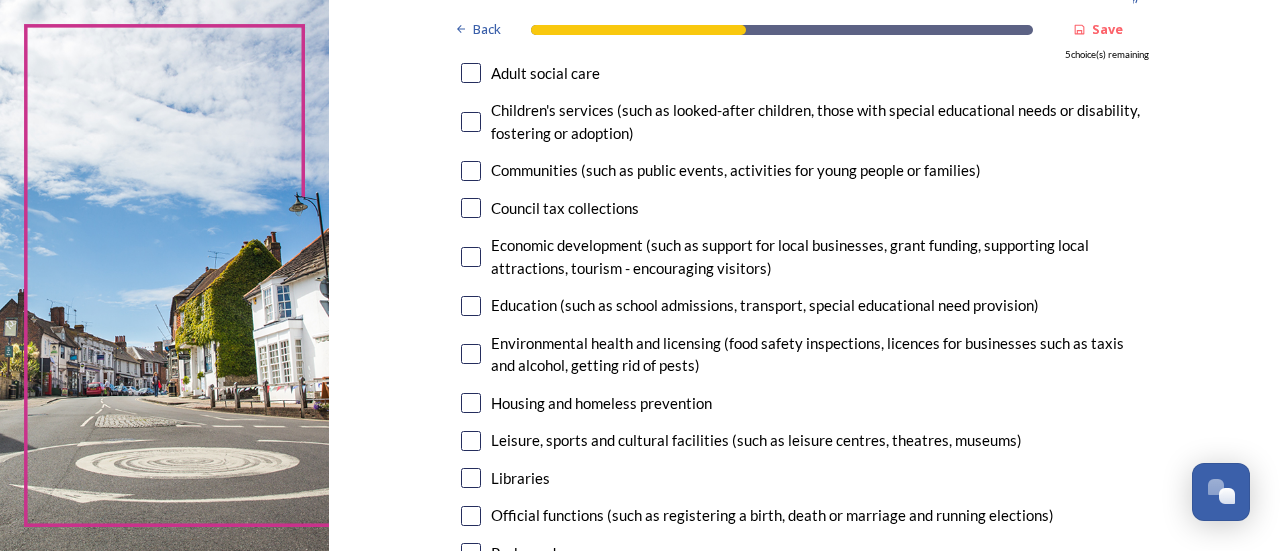 scroll, scrollTop: 227, scrollLeft: 0, axis: vertical 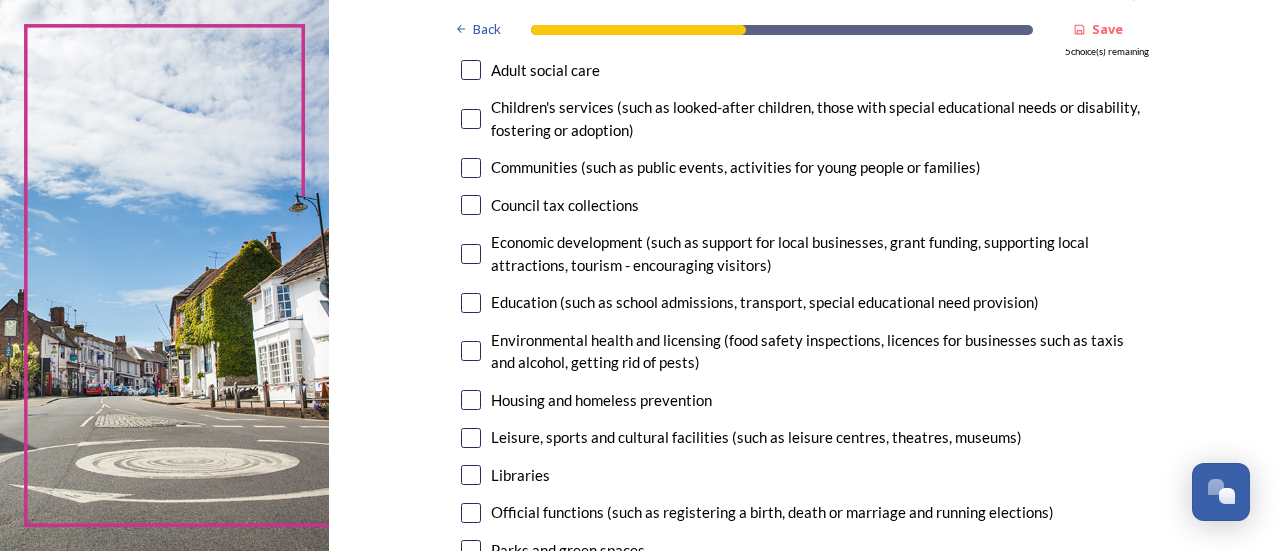 click at bounding box center (471, 168) 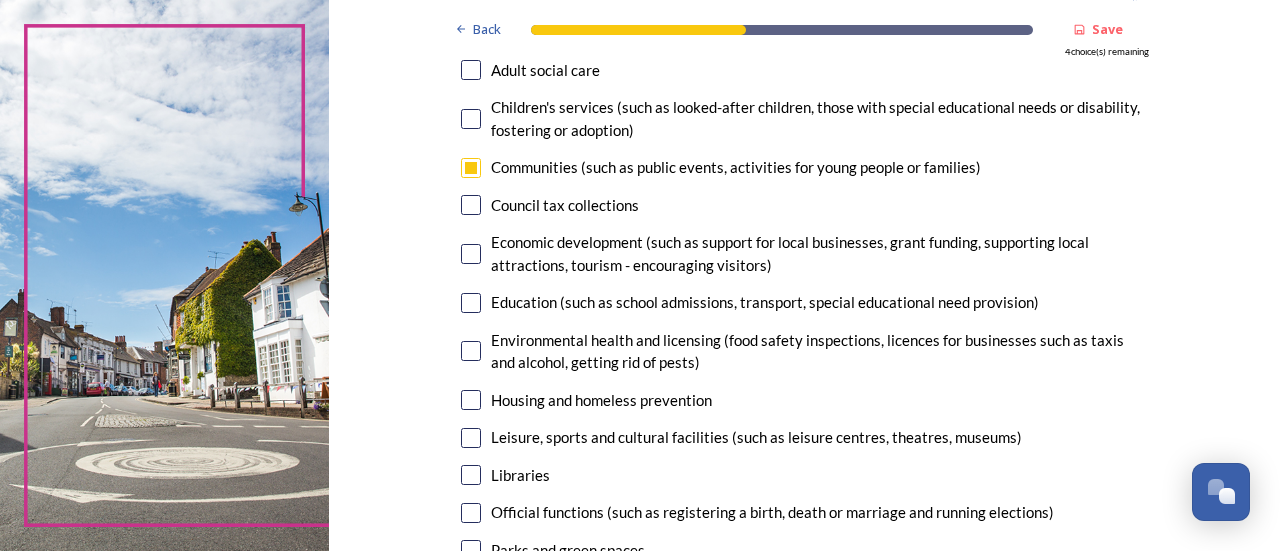 click at bounding box center (471, 254) 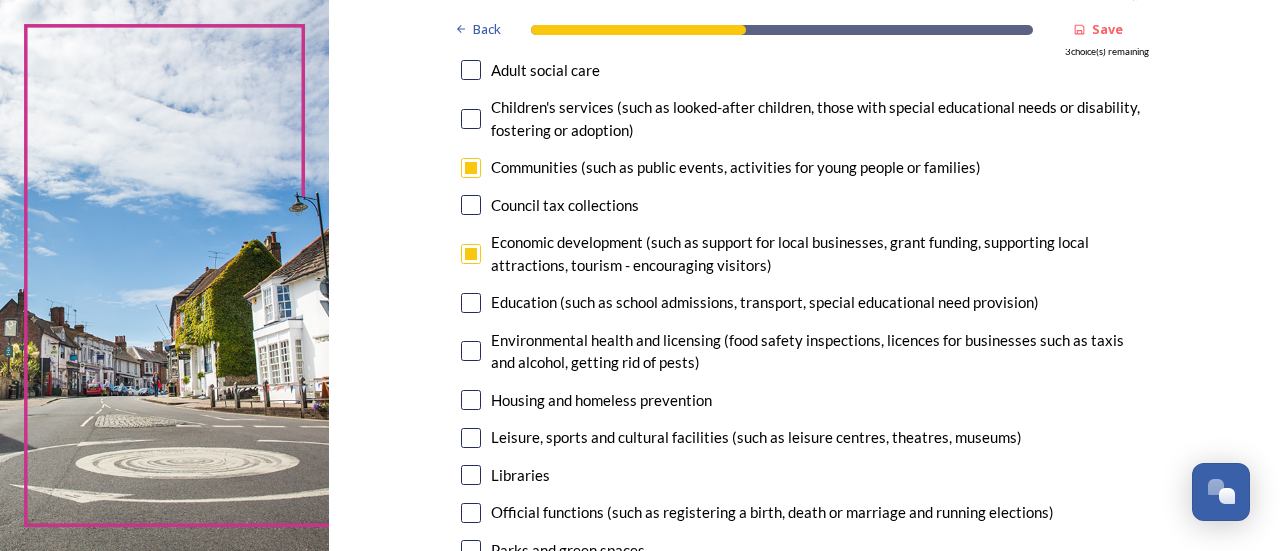 click at bounding box center [471, 303] 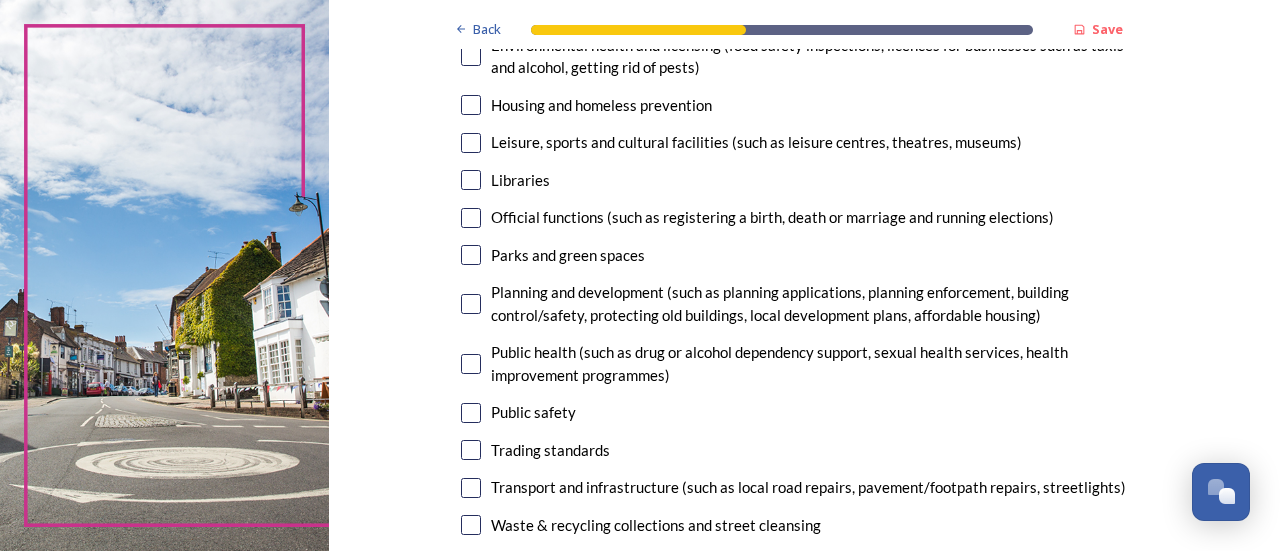 scroll, scrollTop: 482, scrollLeft: 0, axis: vertical 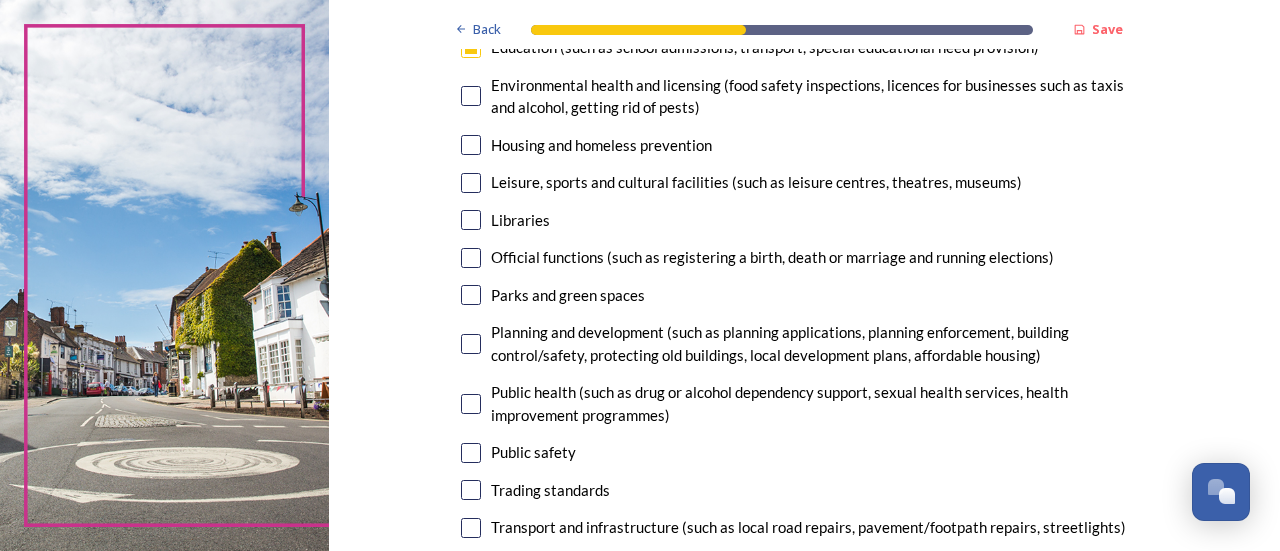 click at bounding box center [471, 528] 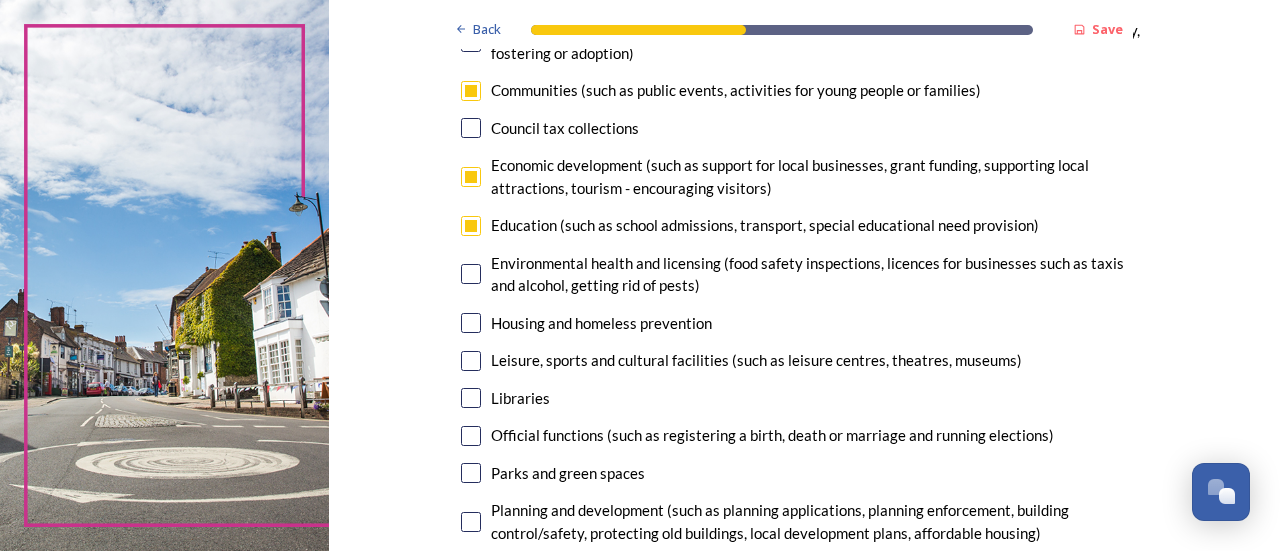 scroll, scrollTop: 291, scrollLeft: 0, axis: vertical 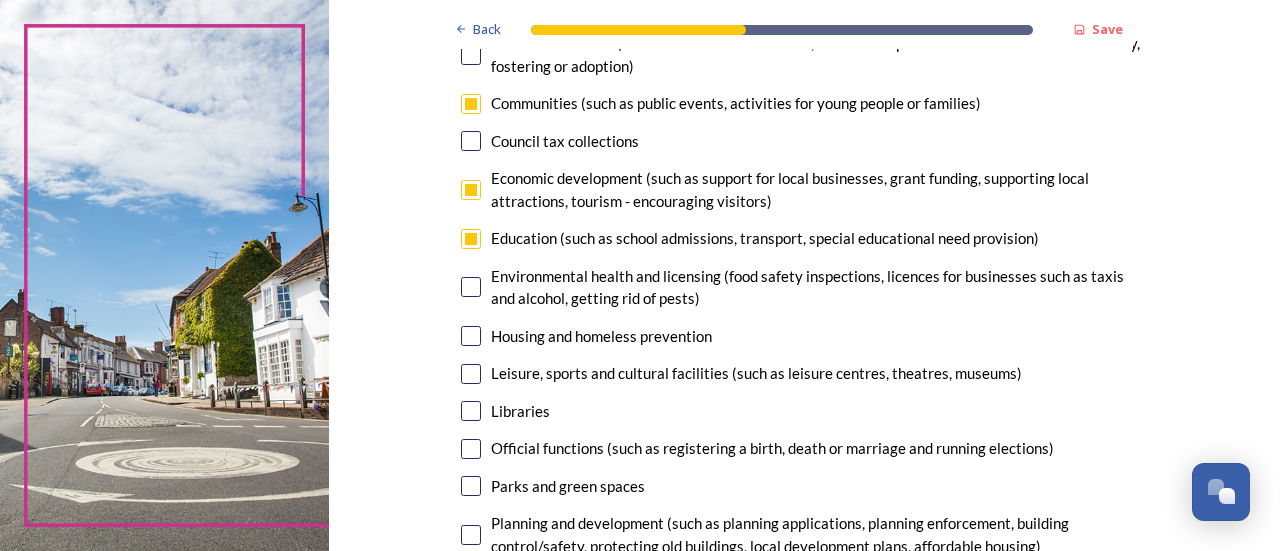 click at bounding box center [471, 486] 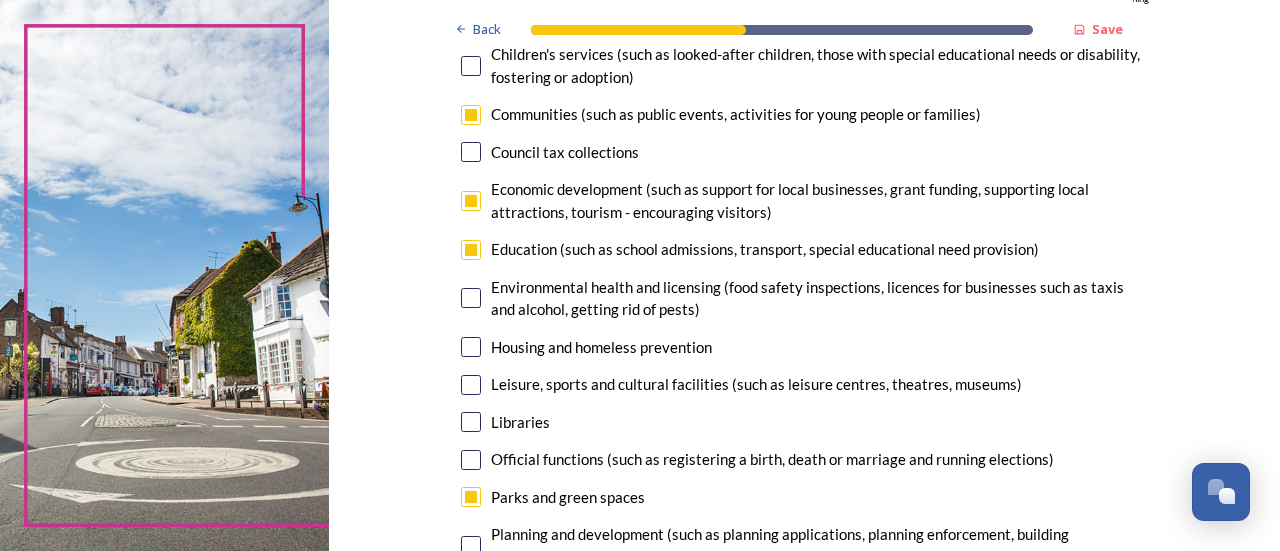 scroll, scrollTop: 292, scrollLeft: 0, axis: vertical 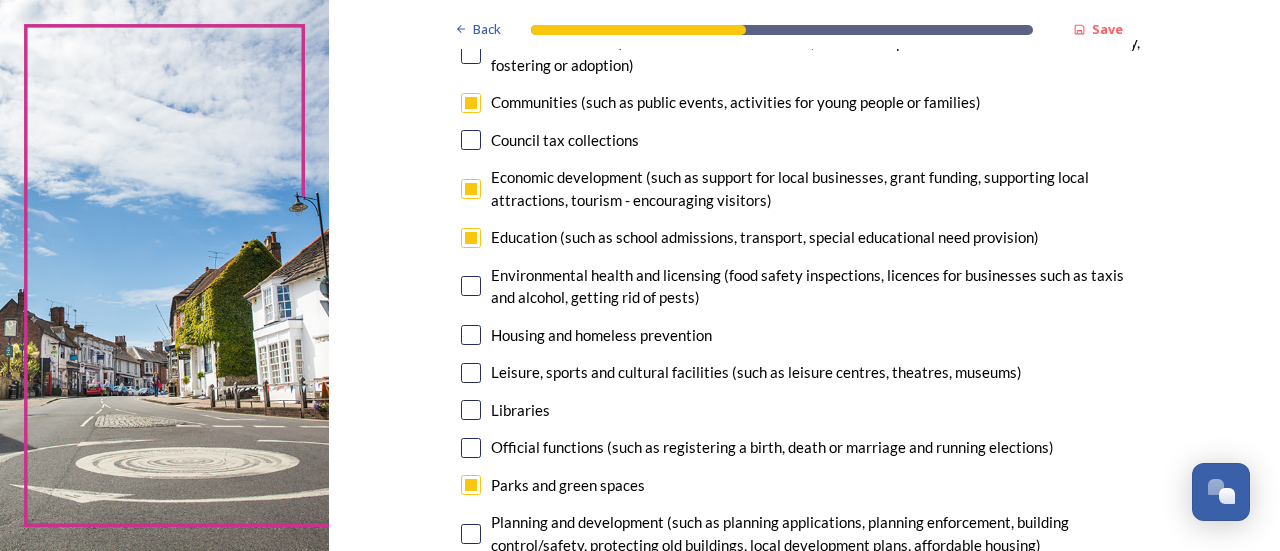 click on "Economic development (such as support for local businesses, grant funding, supporting local attractions, tourism - encouraging visitors)" at bounding box center (805, 188) 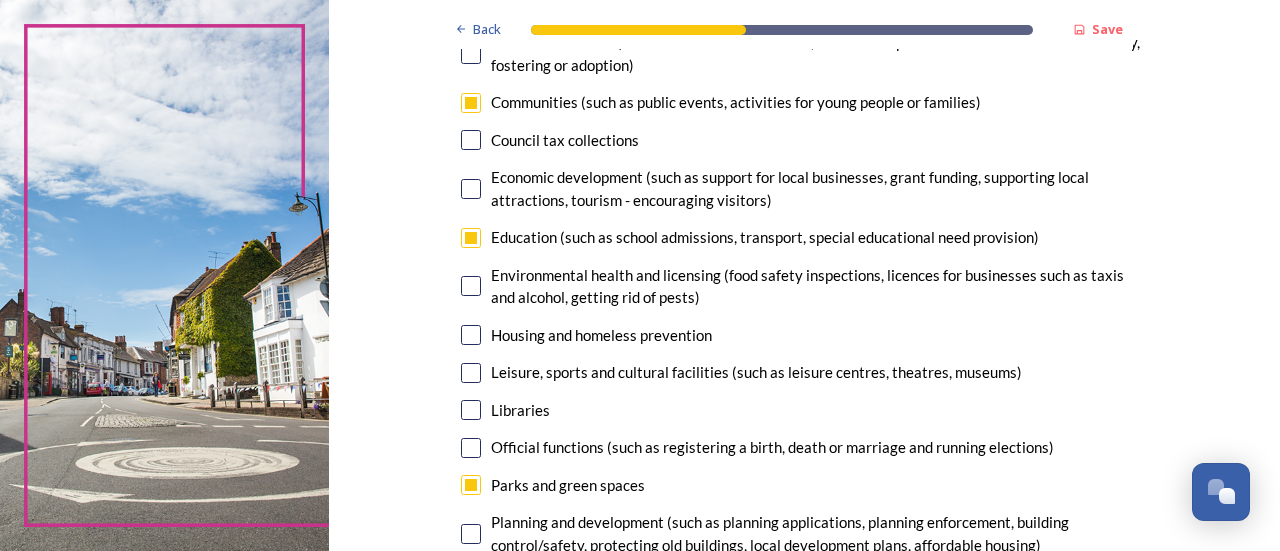 checkbox on "false" 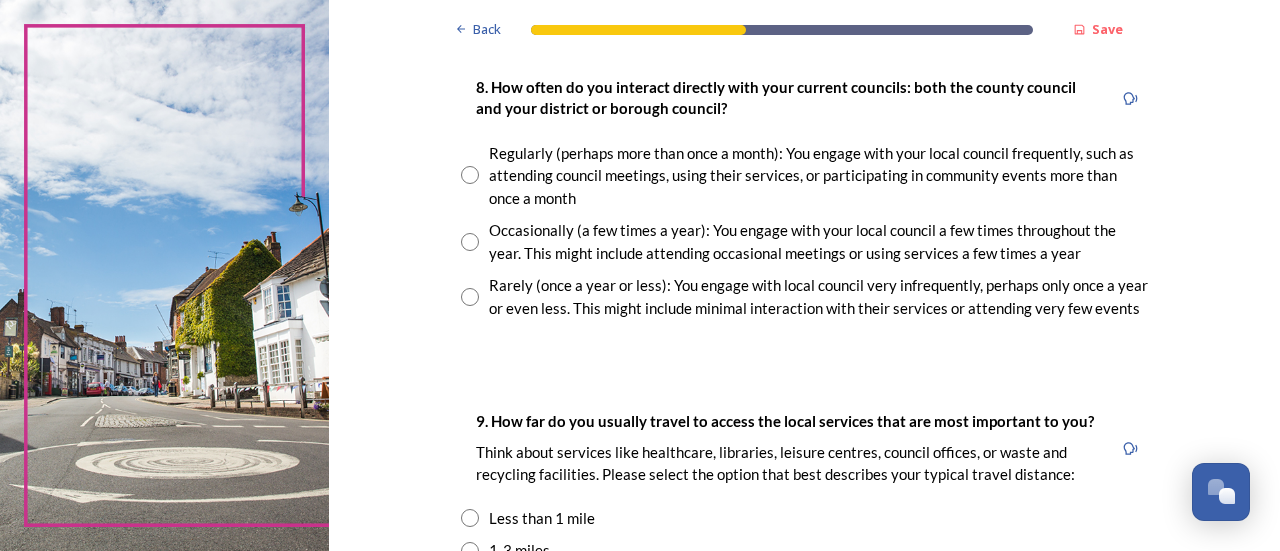 scroll, scrollTop: 1126, scrollLeft: 0, axis: vertical 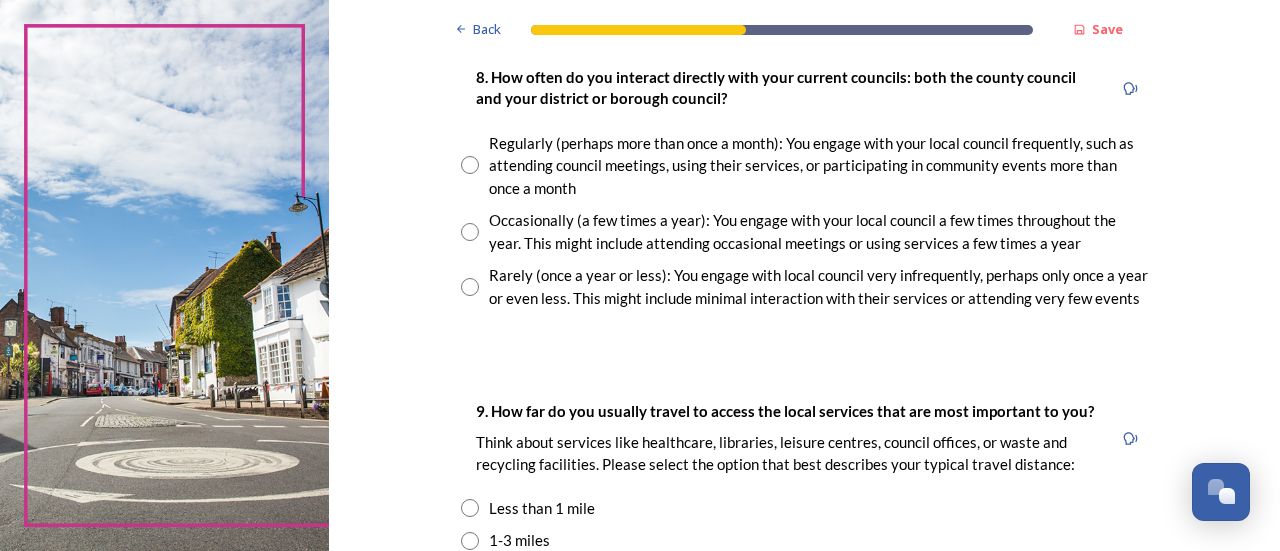 click at bounding box center [470, 287] 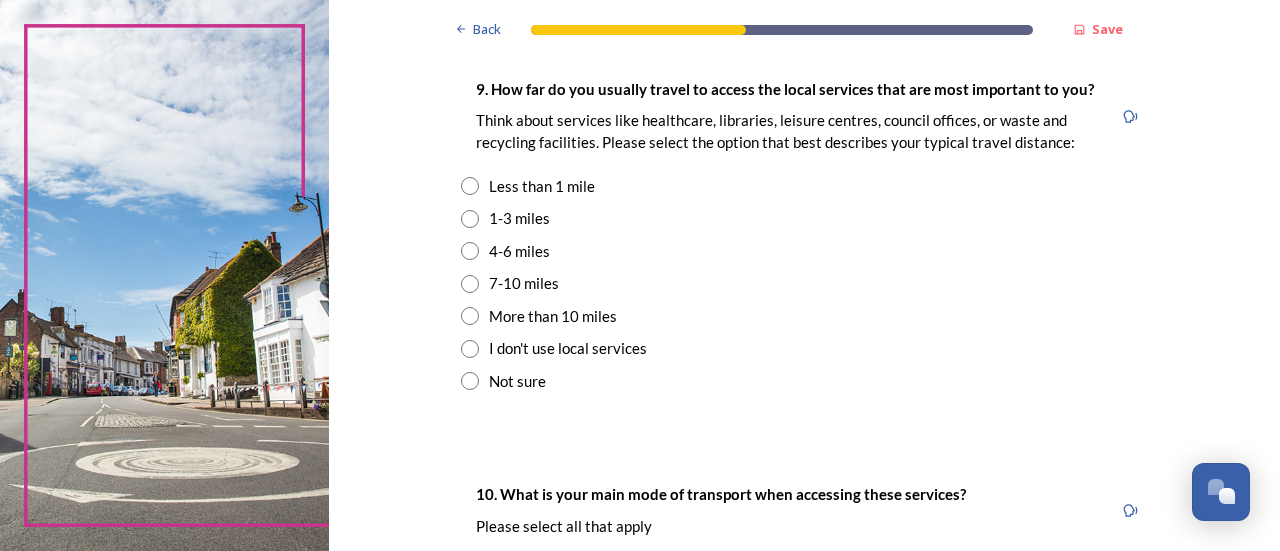 scroll, scrollTop: 1477, scrollLeft: 0, axis: vertical 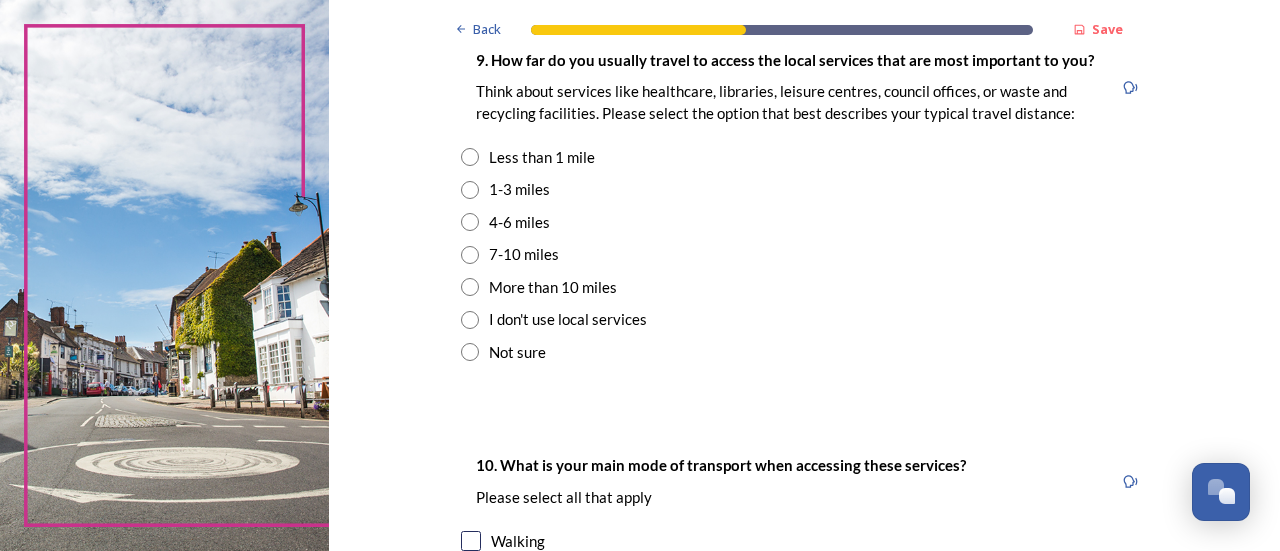 click at bounding box center (470, 190) 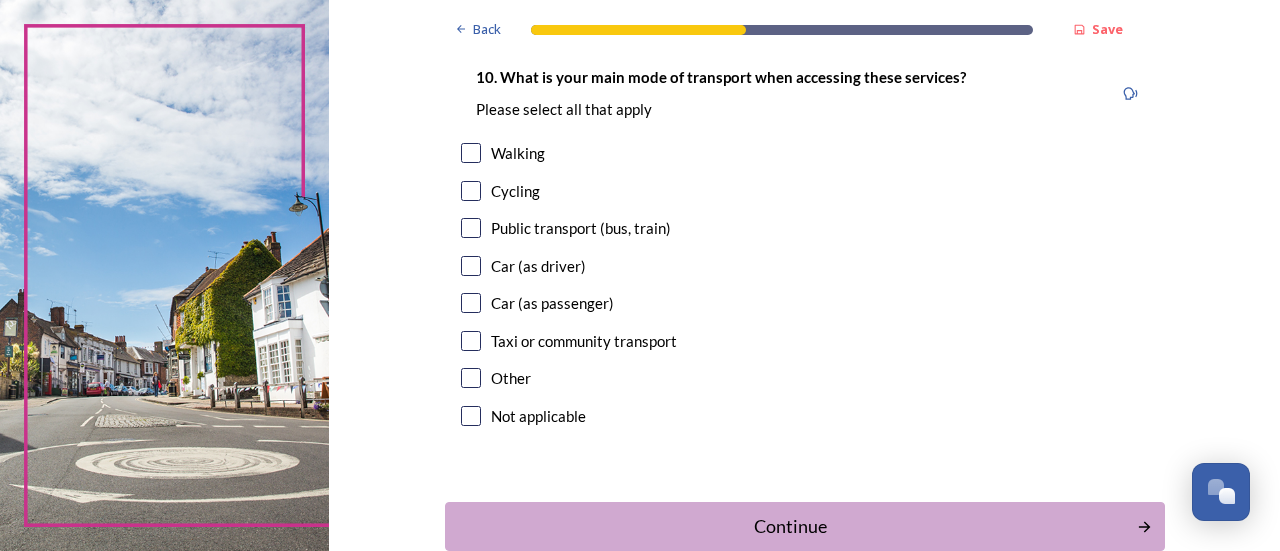 scroll, scrollTop: 1868, scrollLeft: 0, axis: vertical 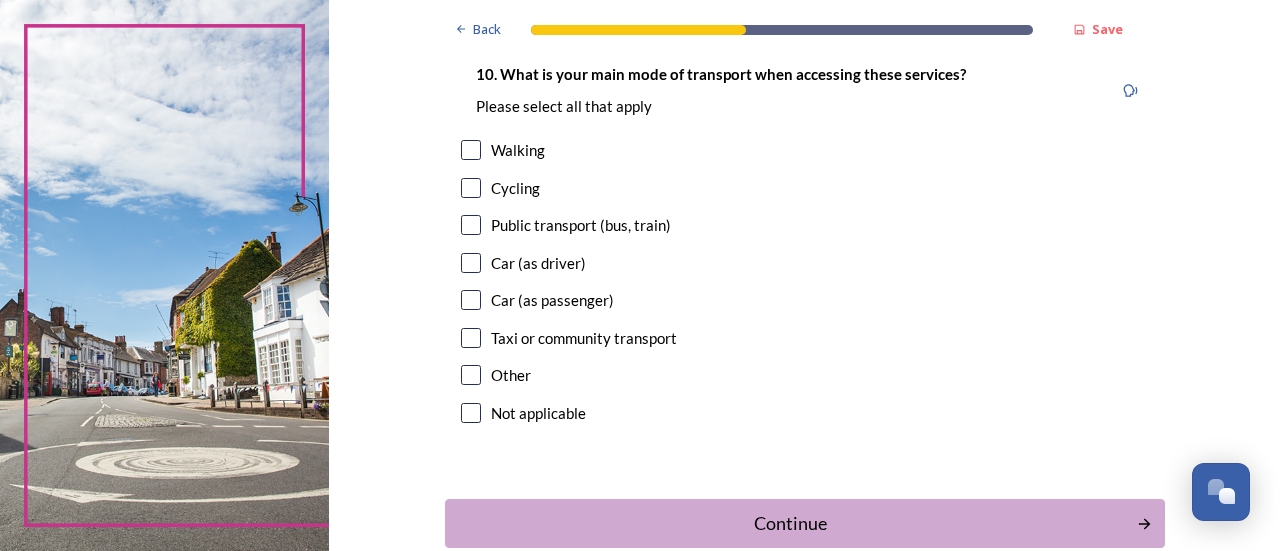 click at bounding box center (471, 263) 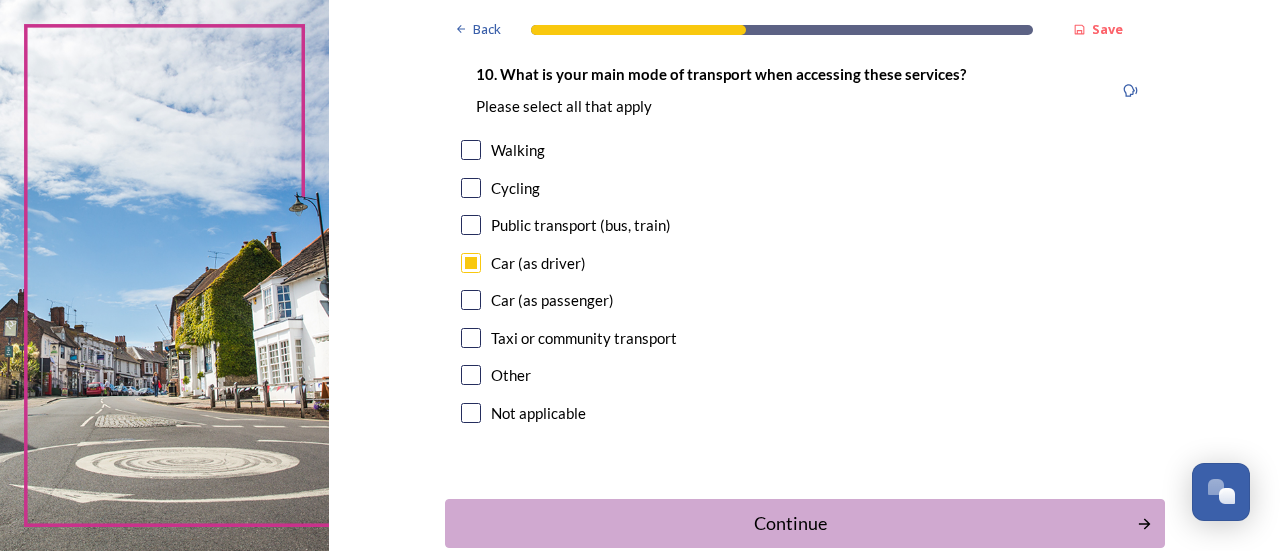 click at bounding box center [471, 300] 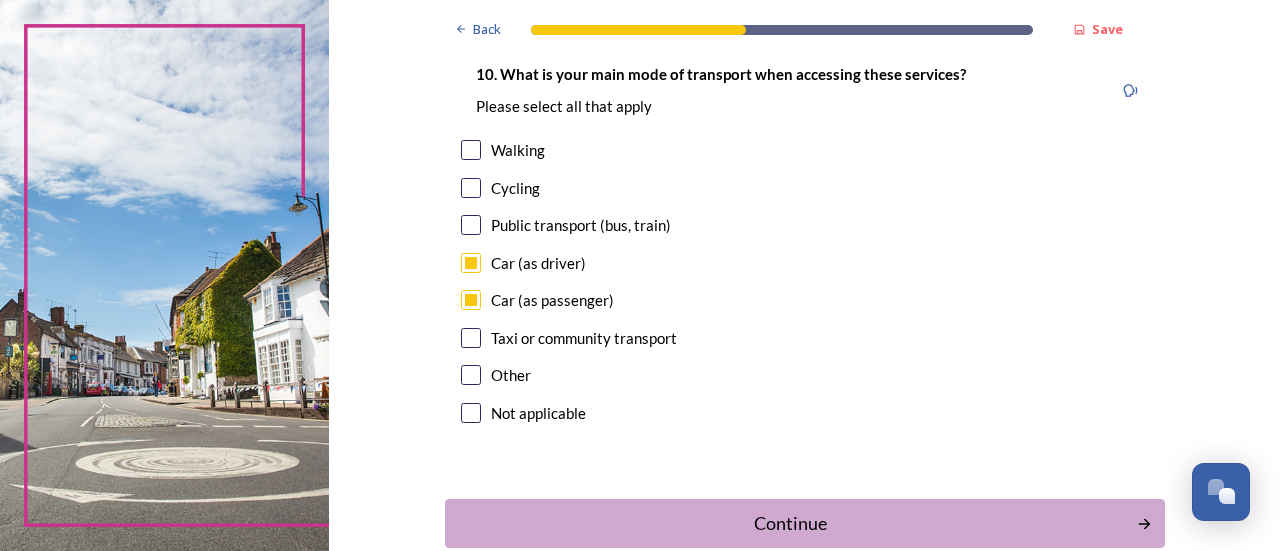 scroll, scrollTop: 1980, scrollLeft: 0, axis: vertical 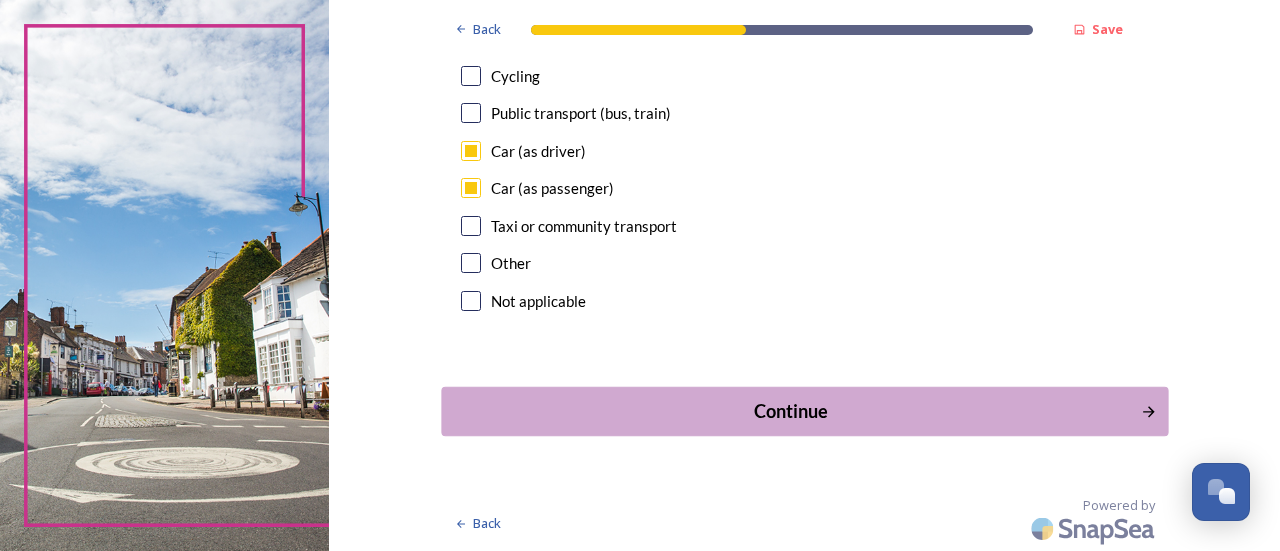 click on "Continue" at bounding box center (790, 411) 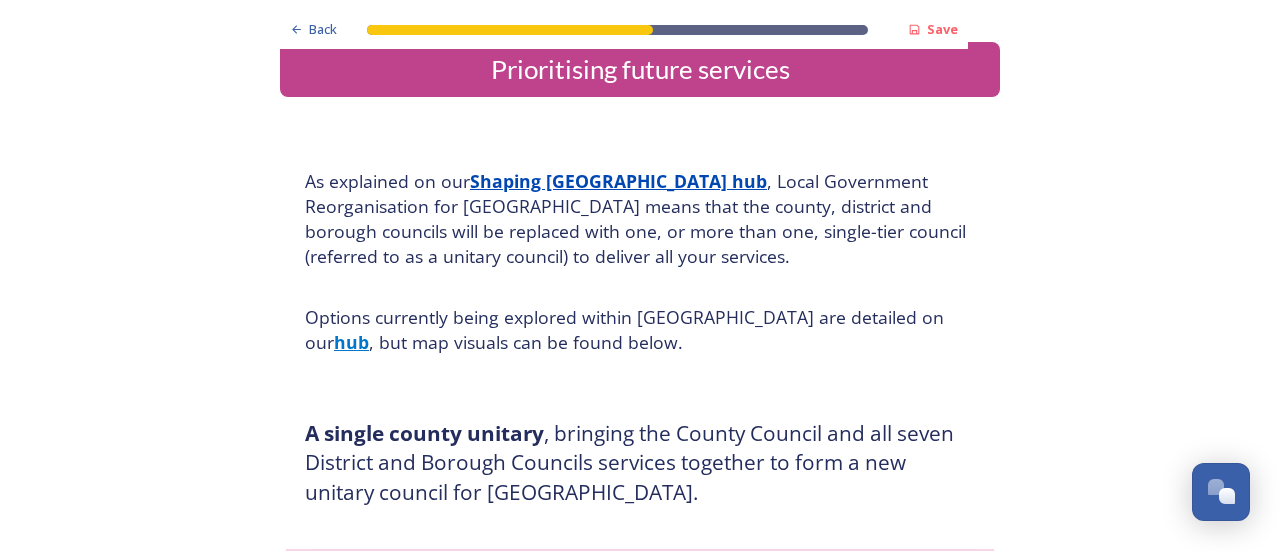 scroll, scrollTop: 68, scrollLeft: 0, axis: vertical 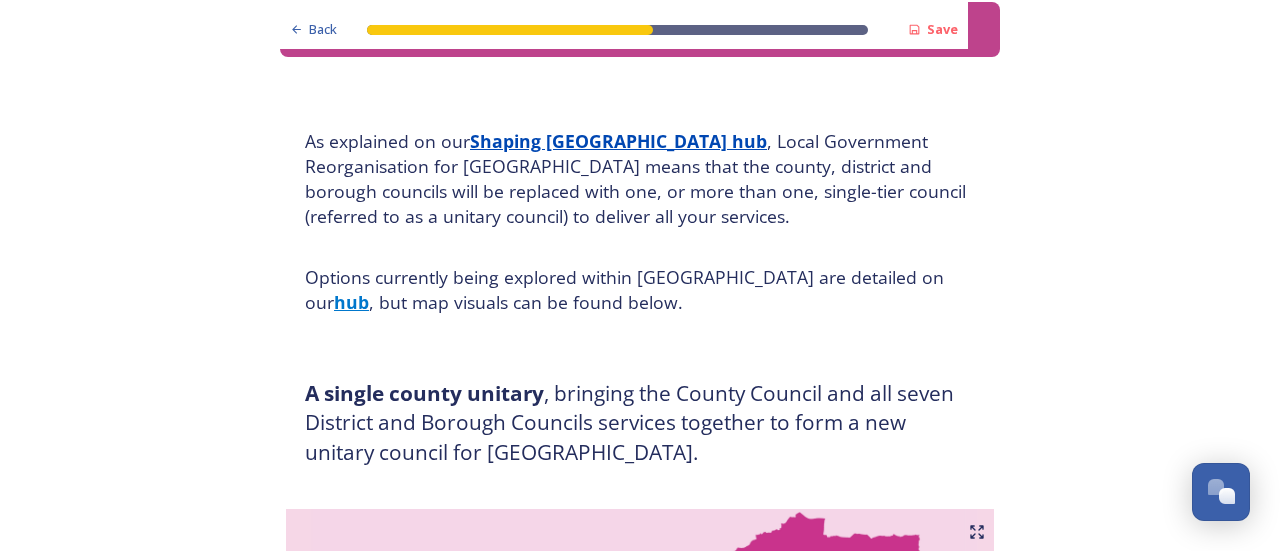 click on "Back Save Prioritising future services As explained on our  Shaping West Sussex hub , Local Government Reorganisation for West Sussex means that the county, district and borough councils will be replaced with one, or more than one, single-tier council (referred to as a unitary council) to deliver all your services.  Options currently being explored within West Sussex are detailed on our  hub , but map visuals can be found below. A single county unitary , bringing the County Council and all seven District and Borough Councils services together to form a new unitary council for West Sussex. Single unitary model (You can enlarge this map by clicking on the square expand icon in the top right of the image) Two unitary option, variation 1  -   one unitary combining Arun, Chichester and Worthing footprints and one unitary combining Adur, Crawley, Horsham, and Mid-Sussex footprints. Two unitary model variation 1 (You can enlarge this map by clicking on the square expand icon in the top right of the image) * Other 5" at bounding box center [640, 3054] 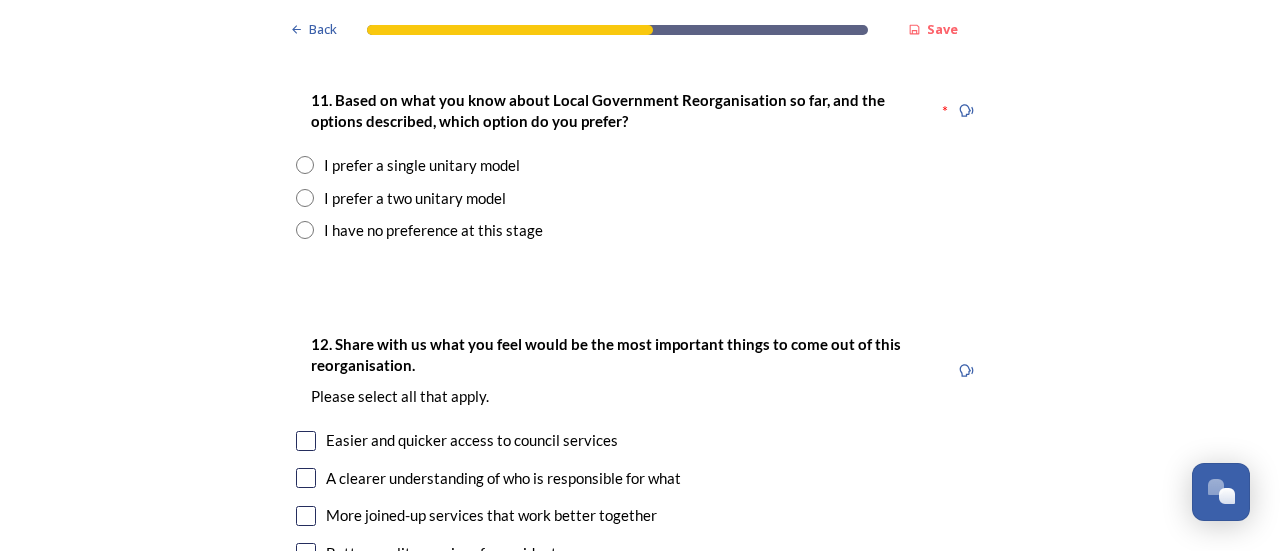 scroll, scrollTop: 2708, scrollLeft: 0, axis: vertical 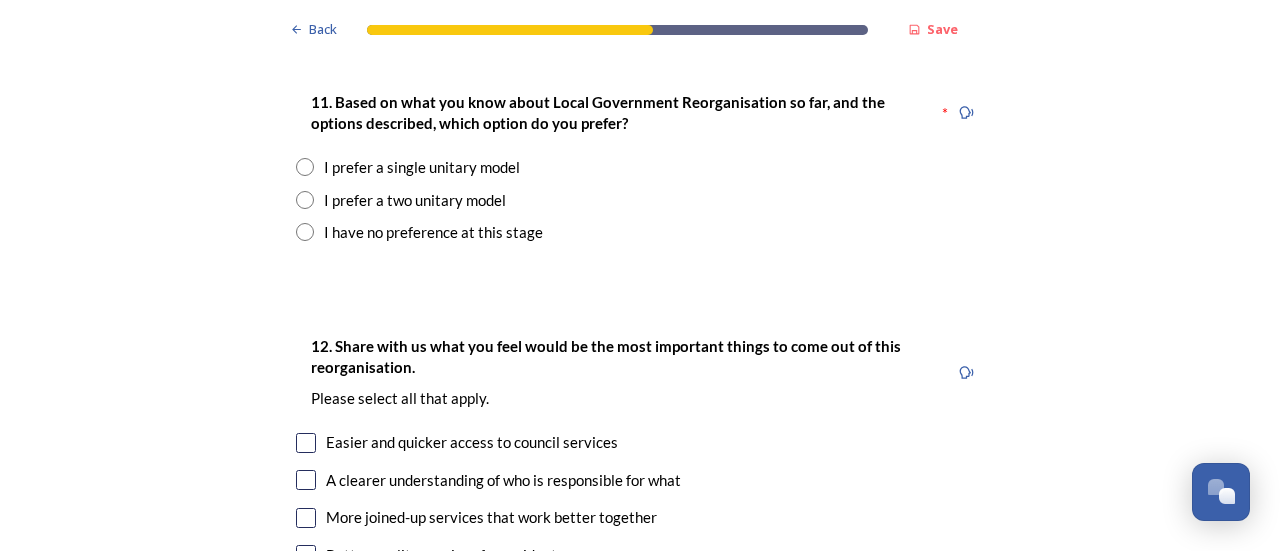 click on "I prefer a two unitary model" at bounding box center [415, 200] 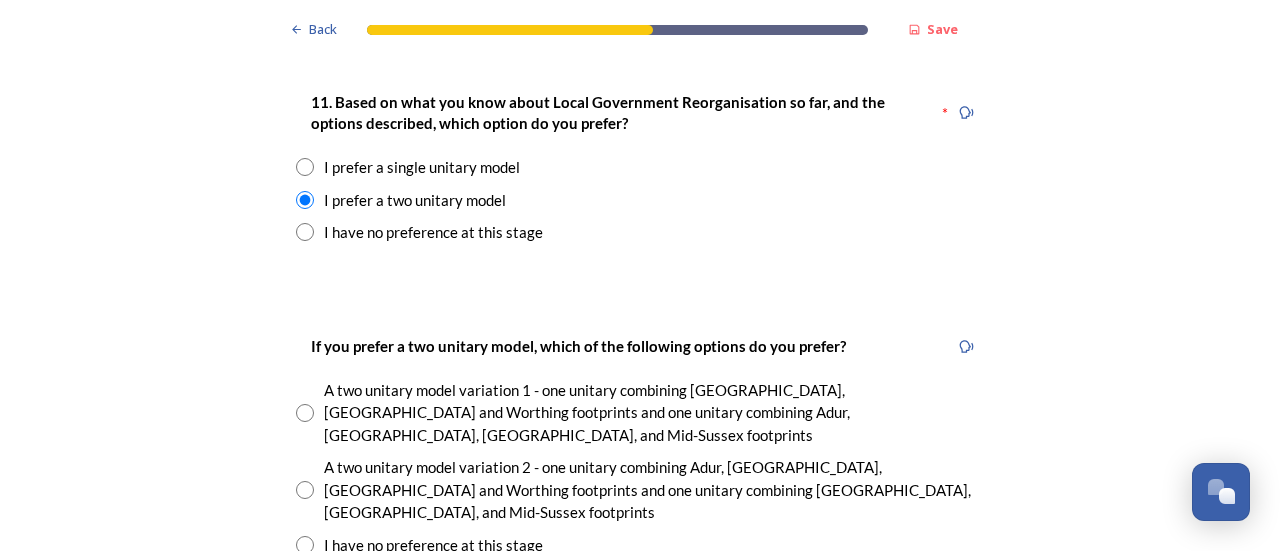 click on "A two unitary model variation 2 - one unitary combining Adur, Arun, Chichester and Worthing footprints and one unitary combining Crawley, Horsham, and Mid-Sussex footprints" at bounding box center (654, 490) 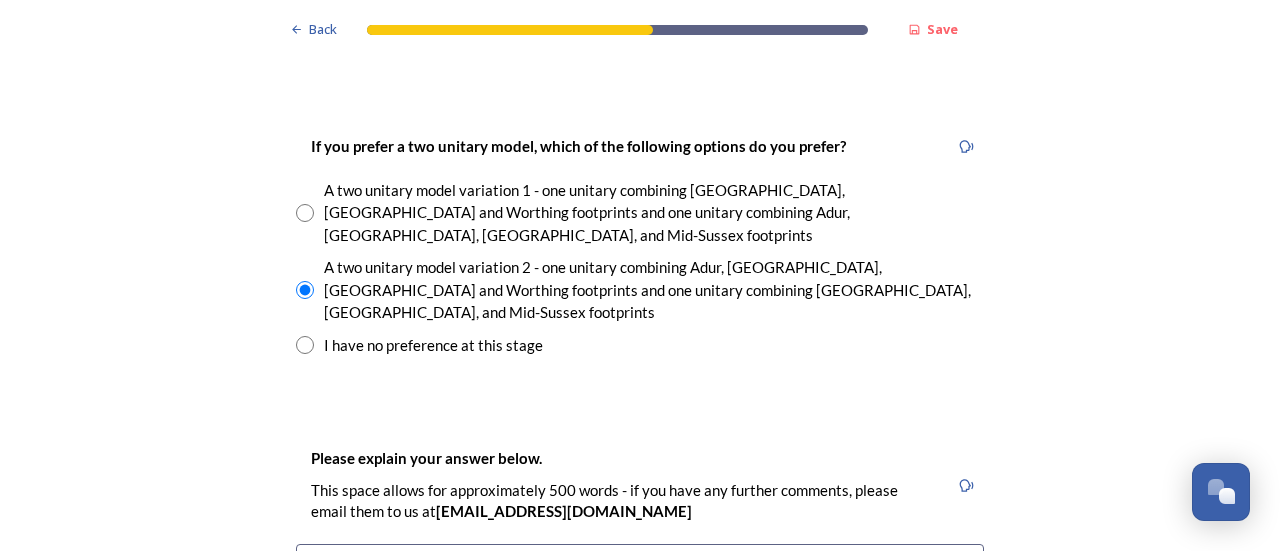 scroll, scrollTop: 2948, scrollLeft: 0, axis: vertical 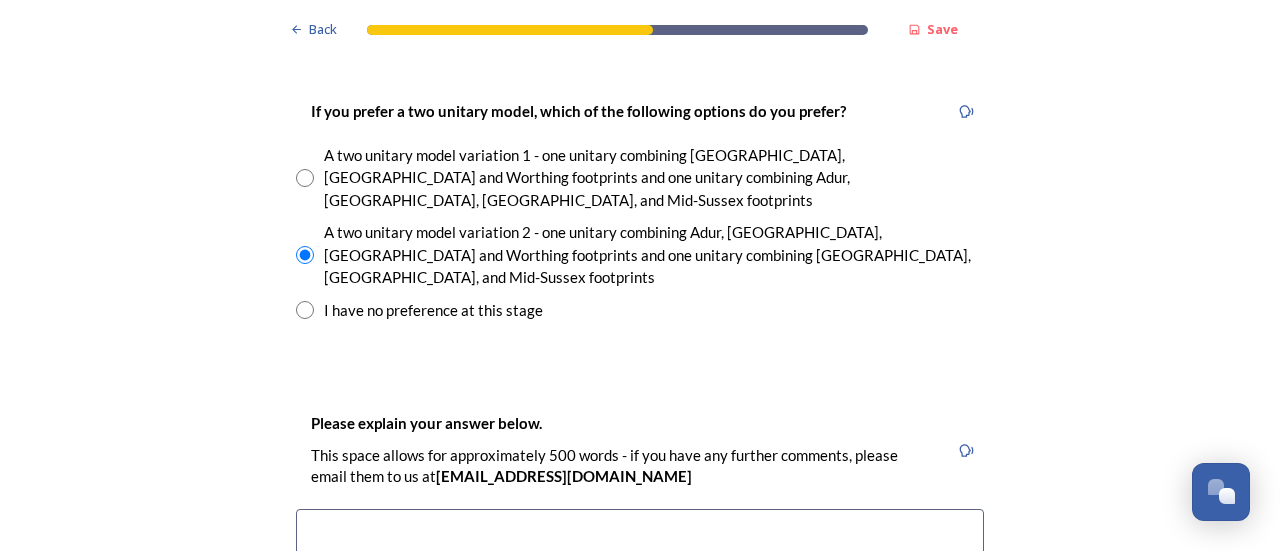 click on "A two unitary model variation 1 - one unitary combining Arun, Chichester and Worthing footprints and one unitary combining Adur, Crawley, Horsham, and Mid-Sussex footprints" at bounding box center (640, 178) 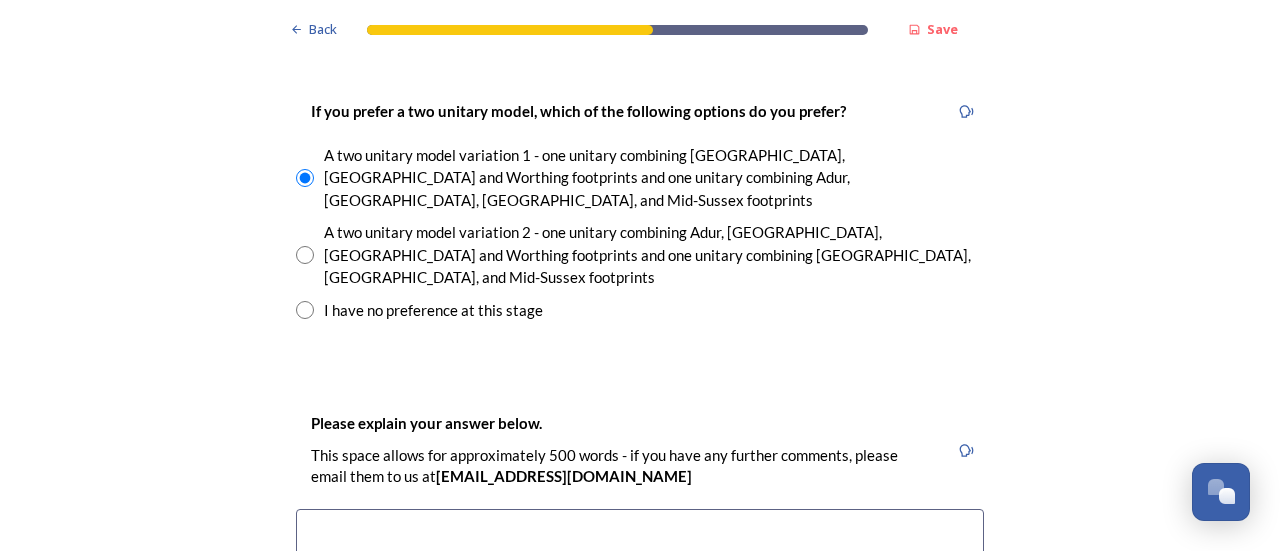 scroll, scrollTop: 2120, scrollLeft: 0, axis: vertical 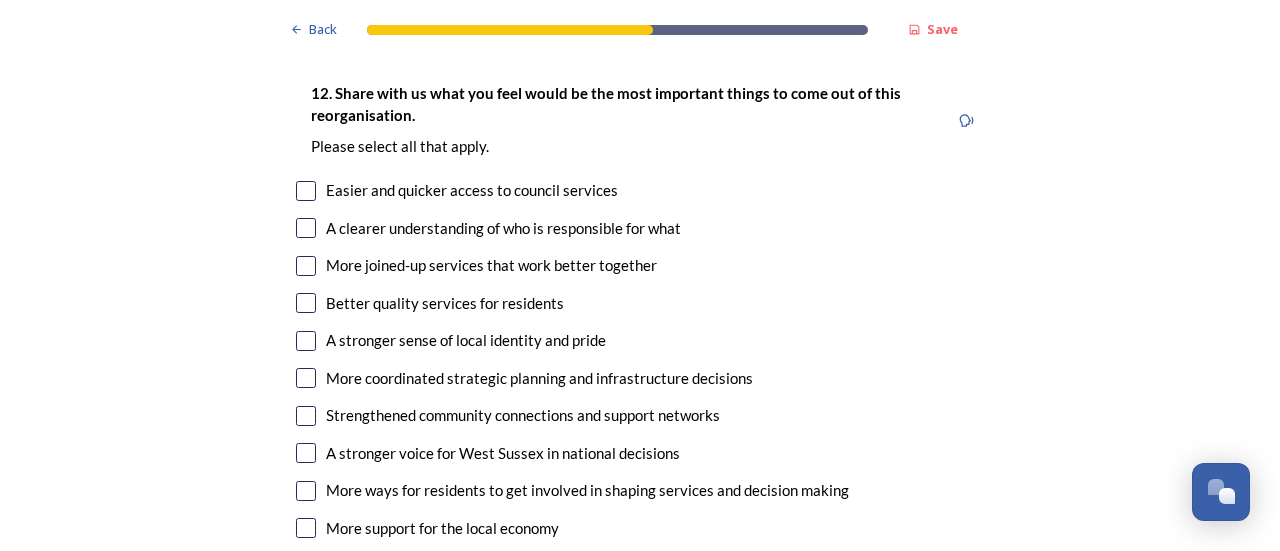 click at bounding box center [306, 528] 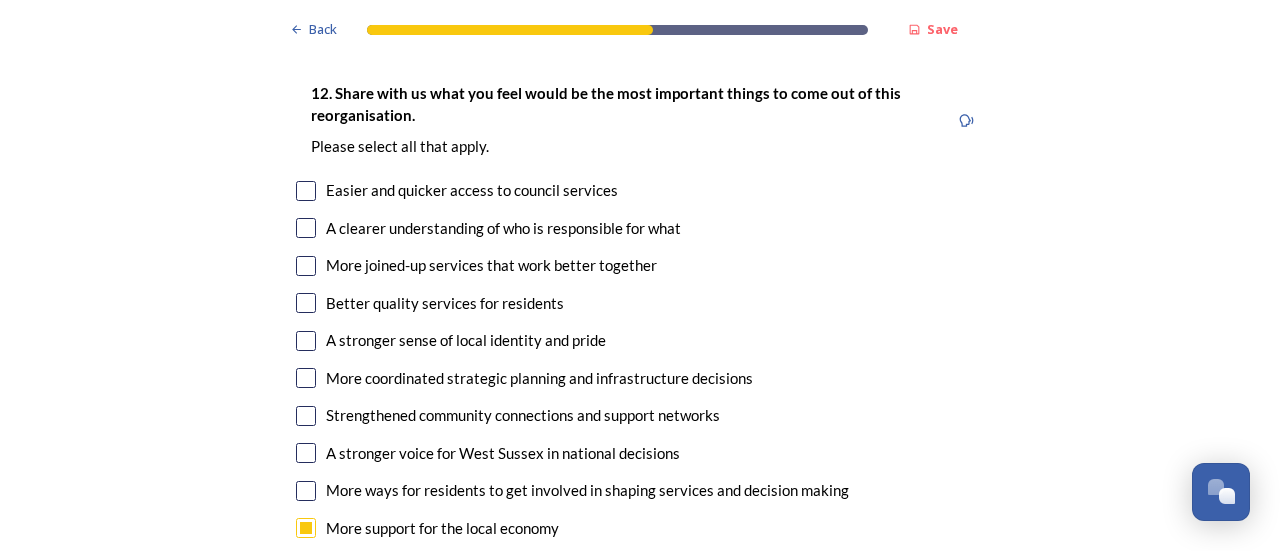 click at bounding box center [306, 303] 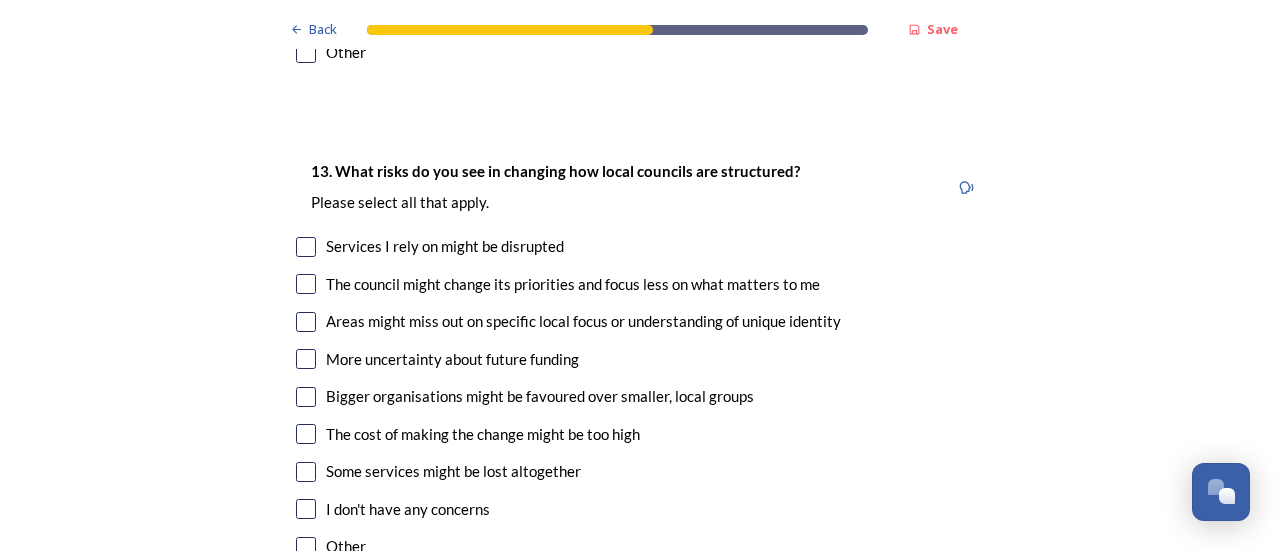 scroll, scrollTop: 4208, scrollLeft: 0, axis: vertical 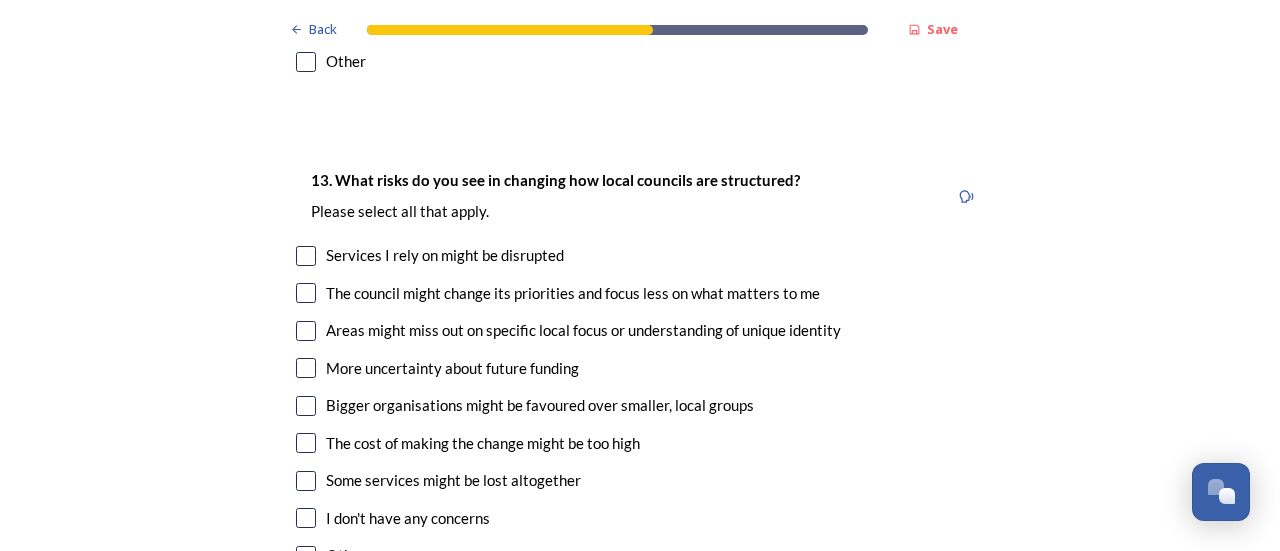 click on "Back Save Prioritising future services As explained on our  Shaping West Sussex hub , Local Government Reorganisation for West Sussex means that the county, district and borough councils will be replaced with one, or more than one, single-tier council (referred to as a unitary council) to deliver all your services.  Options currently being explored within West Sussex are detailed on our  hub , but map visuals can be found below. A single county unitary , bringing the County Council and all seven District and Borough Councils services together to form a new unitary council for West Sussex. Single unitary model (You can enlarge this map by clicking on the square expand icon in the top right of the image) Two unitary option, variation 1  -   one unitary combining Arun, Chichester and Worthing footprints and one unitary combining Adur, Crawley, Horsham, and Mid-Sussex footprints. Two unitary model variation 1 (You can enlarge this map by clicking on the square expand icon in the top right of the image) * Other 5" at bounding box center (640, -714) 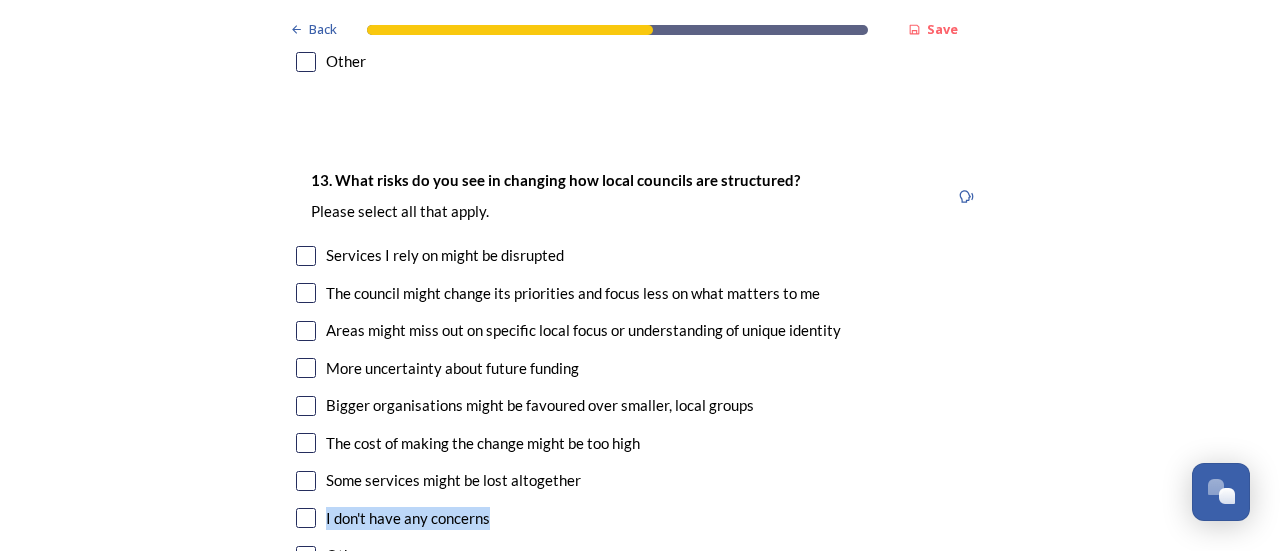click at bounding box center (306, 256) 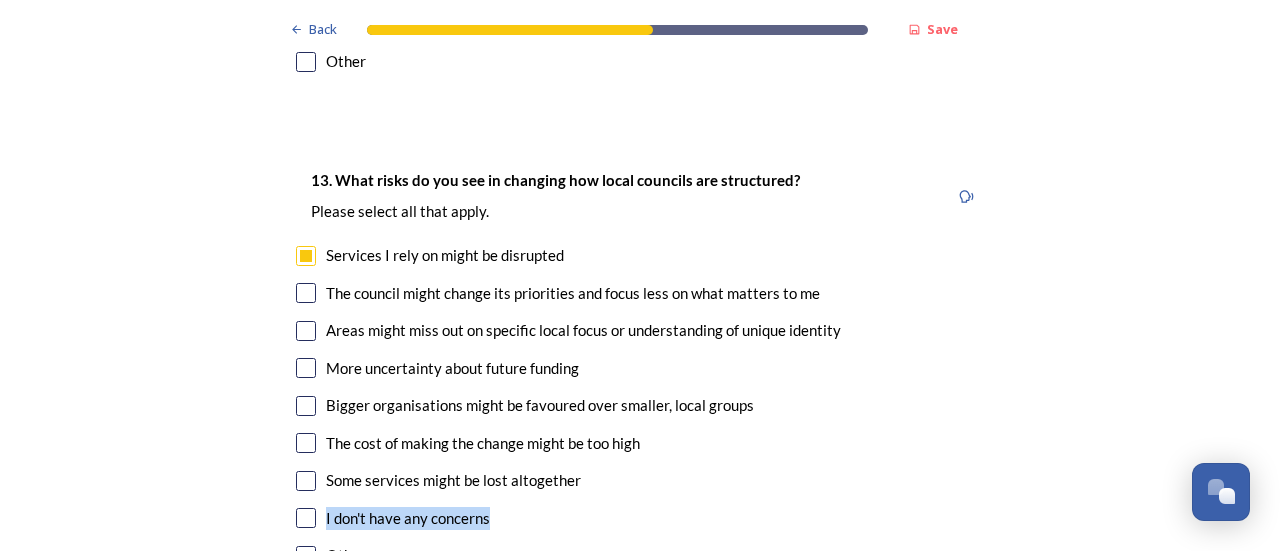 click at bounding box center [306, 293] 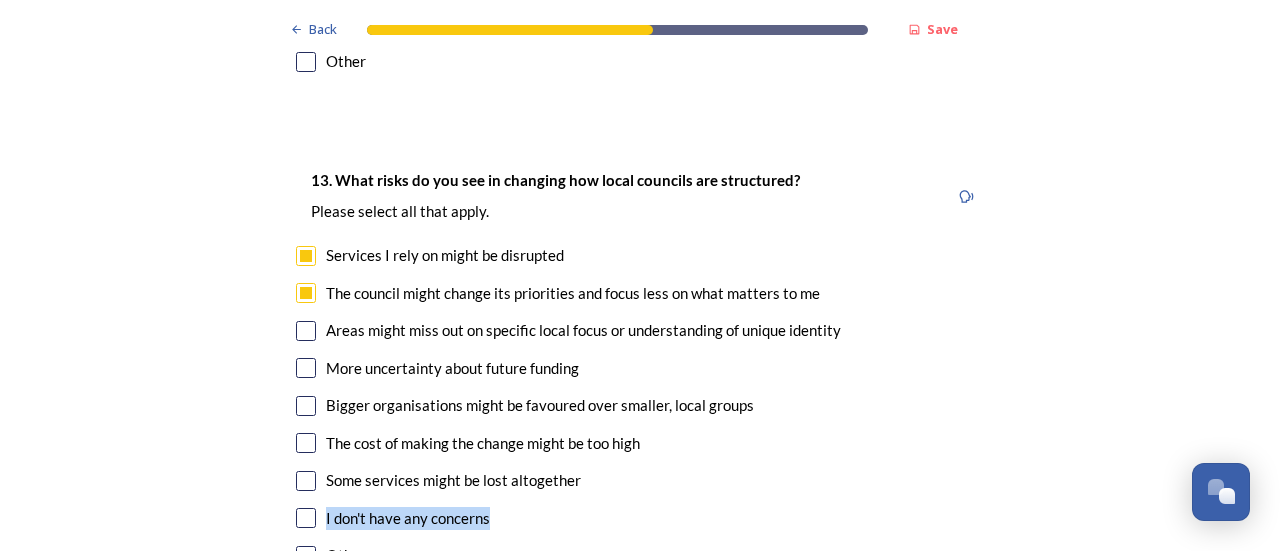click at bounding box center (306, 331) 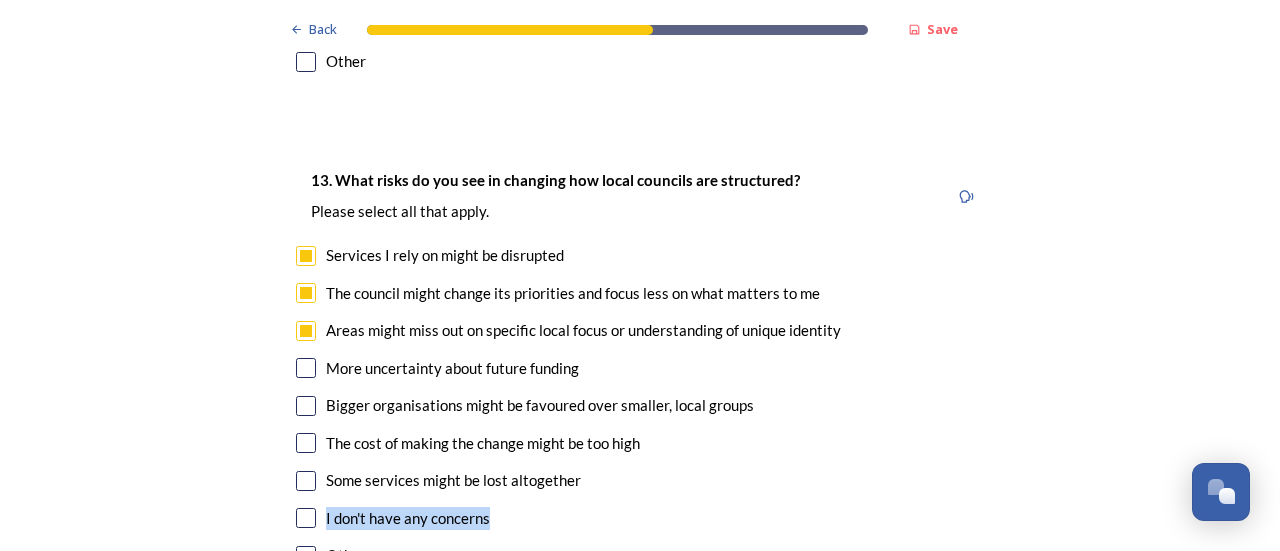 click at bounding box center [306, 368] 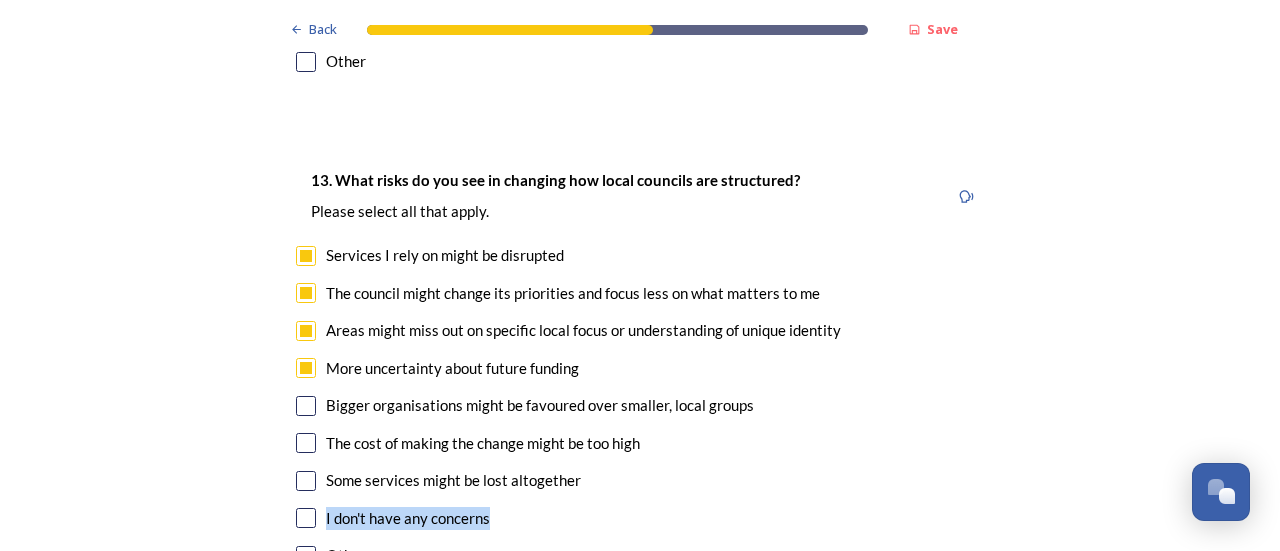 click at bounding box center [306, 406] 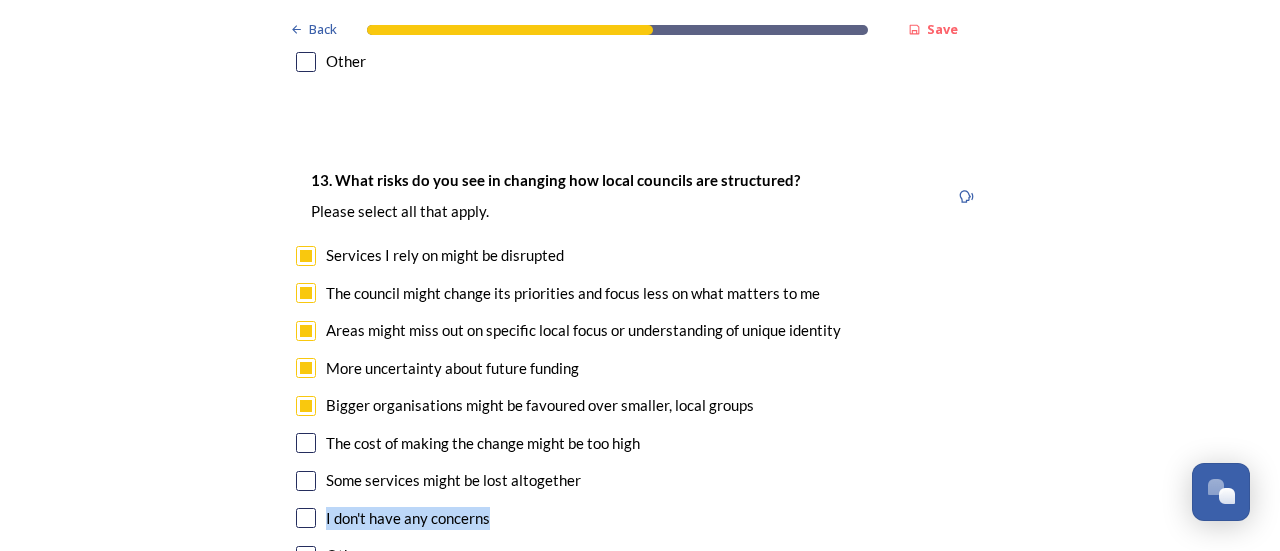 click at bounding box center [306, 481] 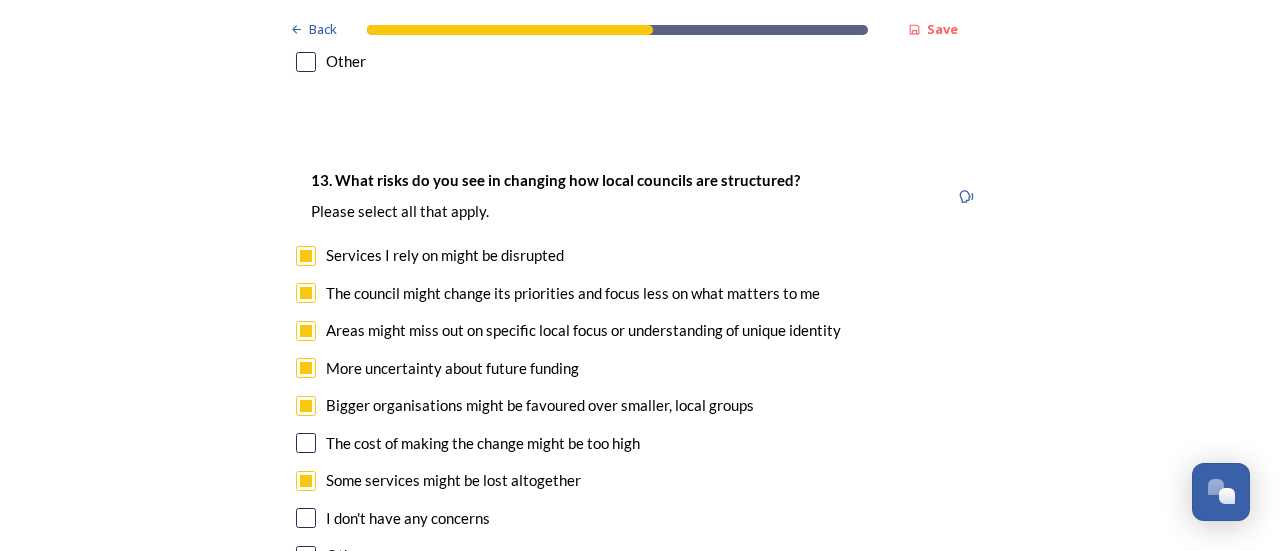 click on "Other" at bounding box center [640, 555] 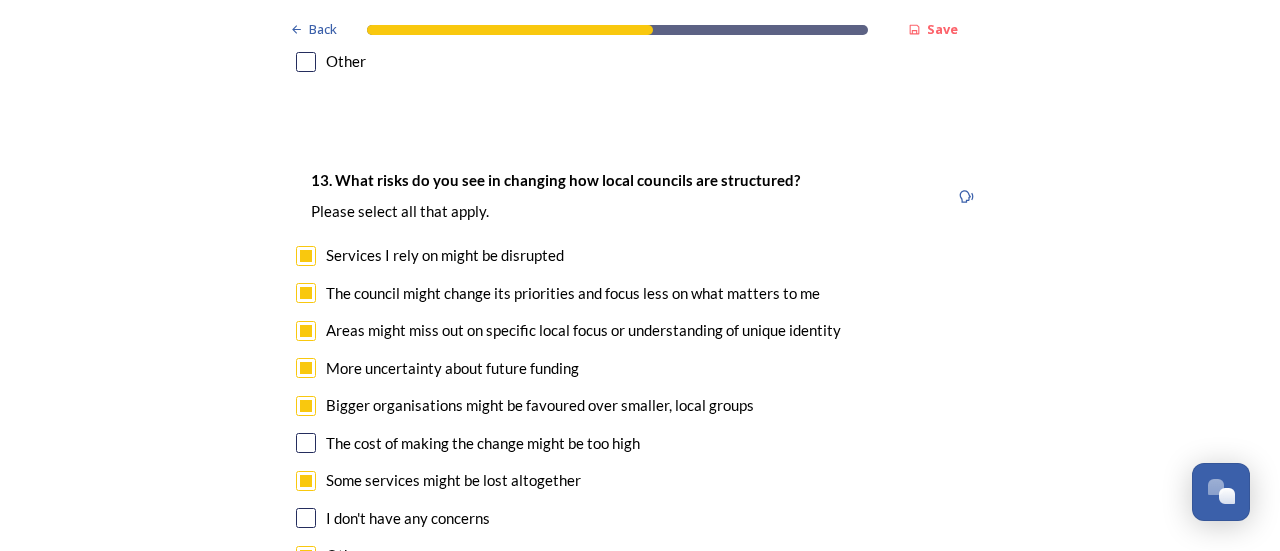 click at bounding box center [306, 556] 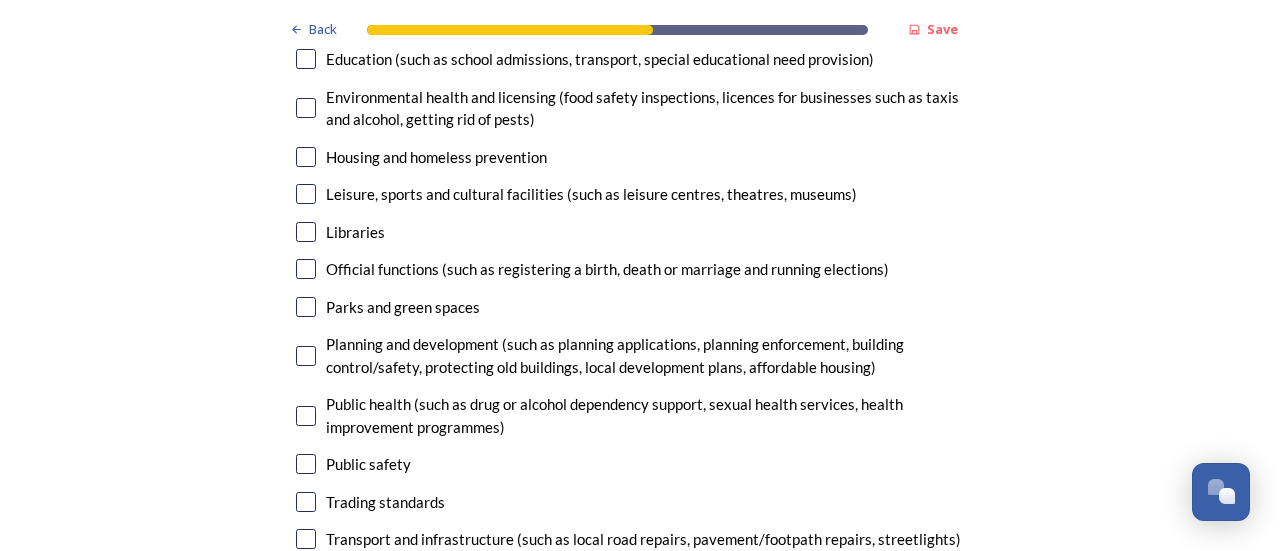 scroll, scrollTop: 5241, scrollLeft: 0, axis: vertical 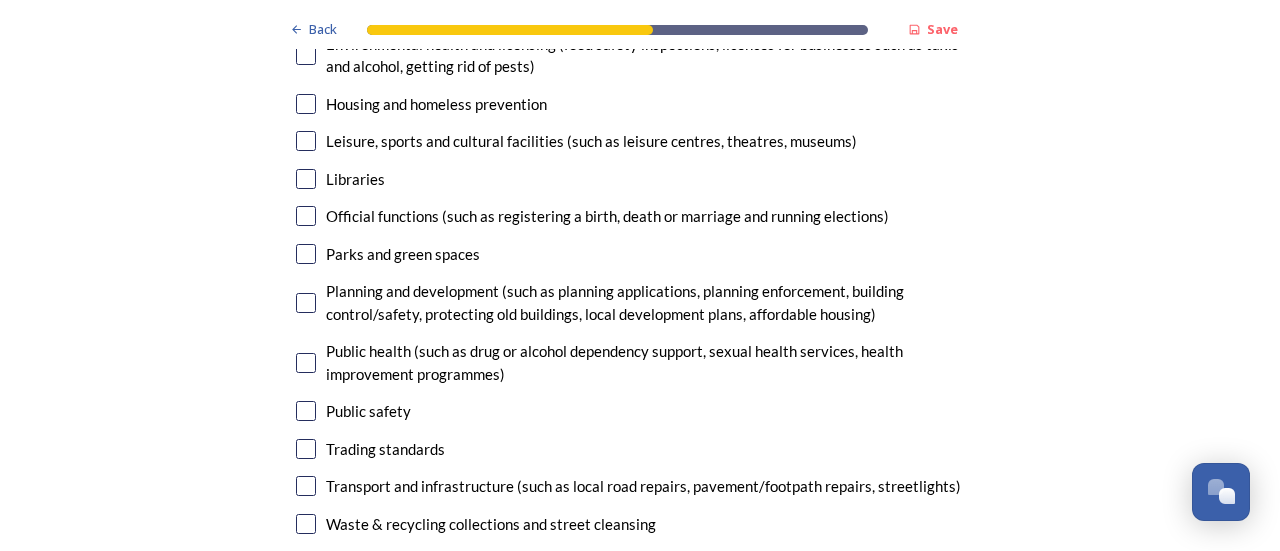 click on "Back Save Prioritising future services As explained on our  Shaping West Sussex hub , Local Government Reorganisation for West Sussex means that the county, district and borough councils will be replaced with one, or more than one, single-tier council (referred to as a unitary council) to deliver all your services.  Options currently being explored within West Sussex are detailed on our  hub , but map visuals can be found below. A single county unitary , bringing the County Council and all seven District and Borough Councils services together to form a new unitary council for West Sussex. Single unitary model (You can enlarge this map by clicking on the square expand icon in the top right of the image) Two unitary option, variation 1  -   one unitary combining Arun, Chichester and Worthing footprints and one unitary combining Adur, Crawley, Horsham, and Mid-Sussex footprints. Two unitary model variation 1 (You can enlarge this map by clicking on the square expand icon in the top right of the image) * Other 5" at bounding box center (640, -1747) 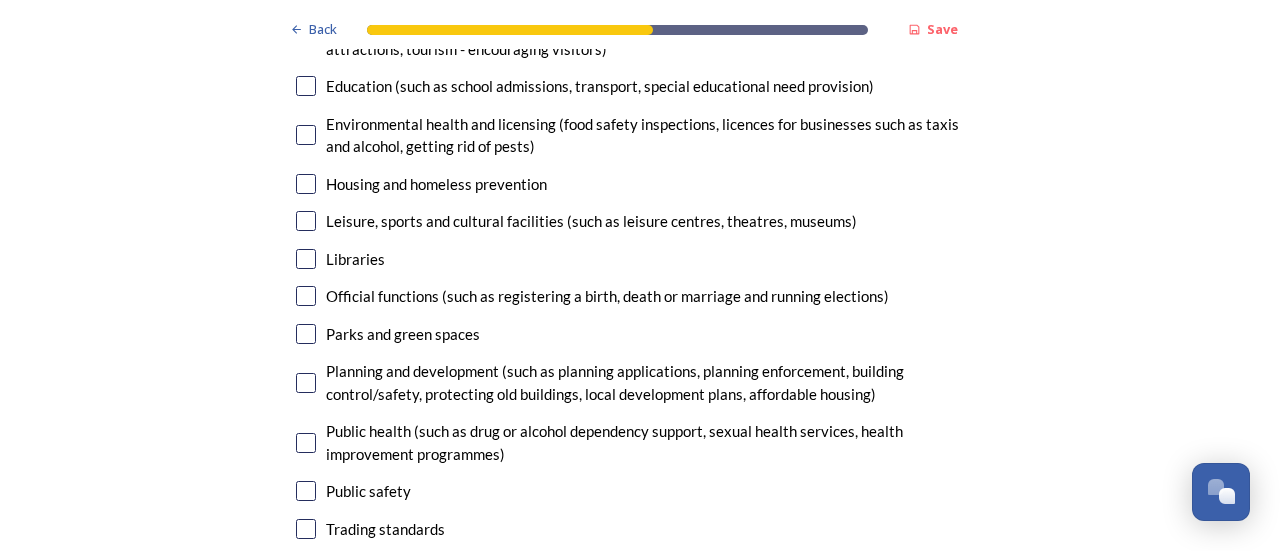 scroll, scrollTop: 5121, scrollLeft: 0, axis: vertical 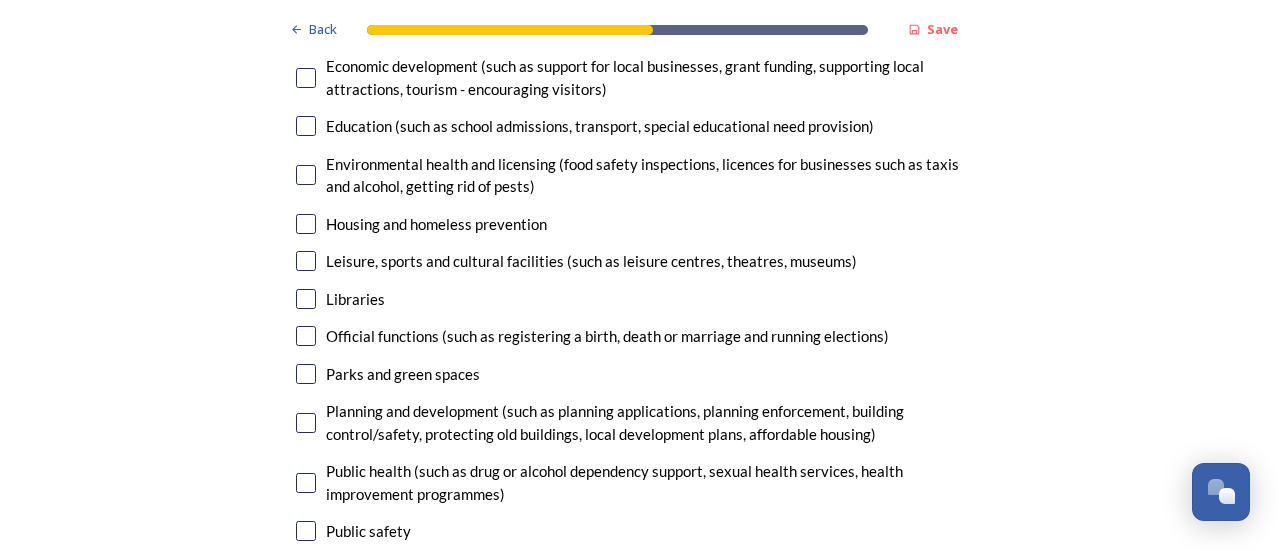 click at bounding box center (306, 569) 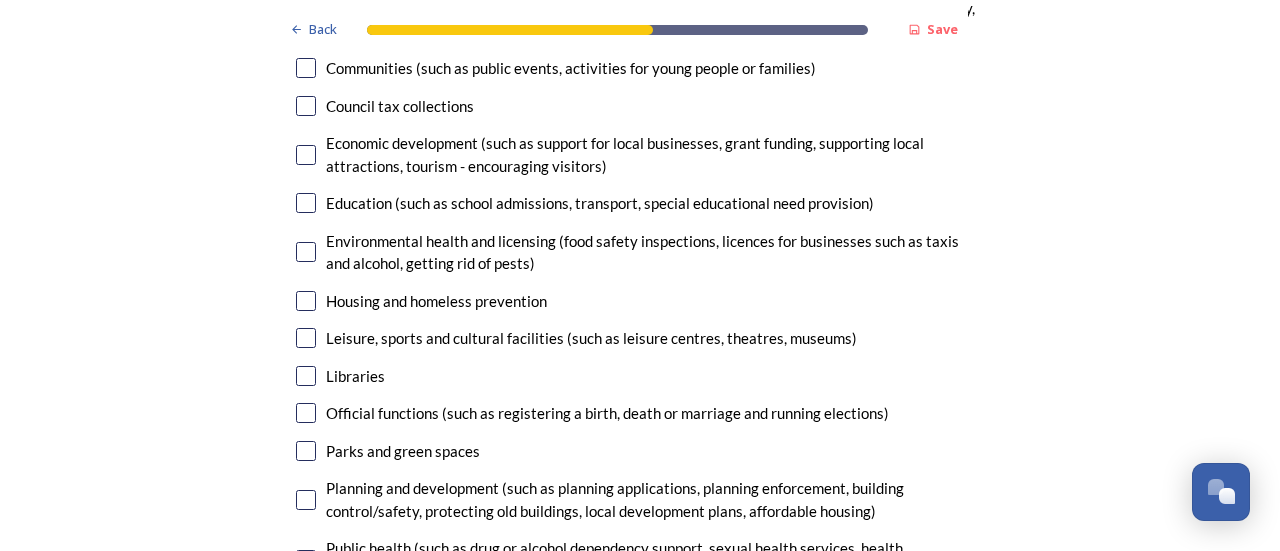scroll, scrollTop: 5041, scrollLeft: 0, axis: vertical 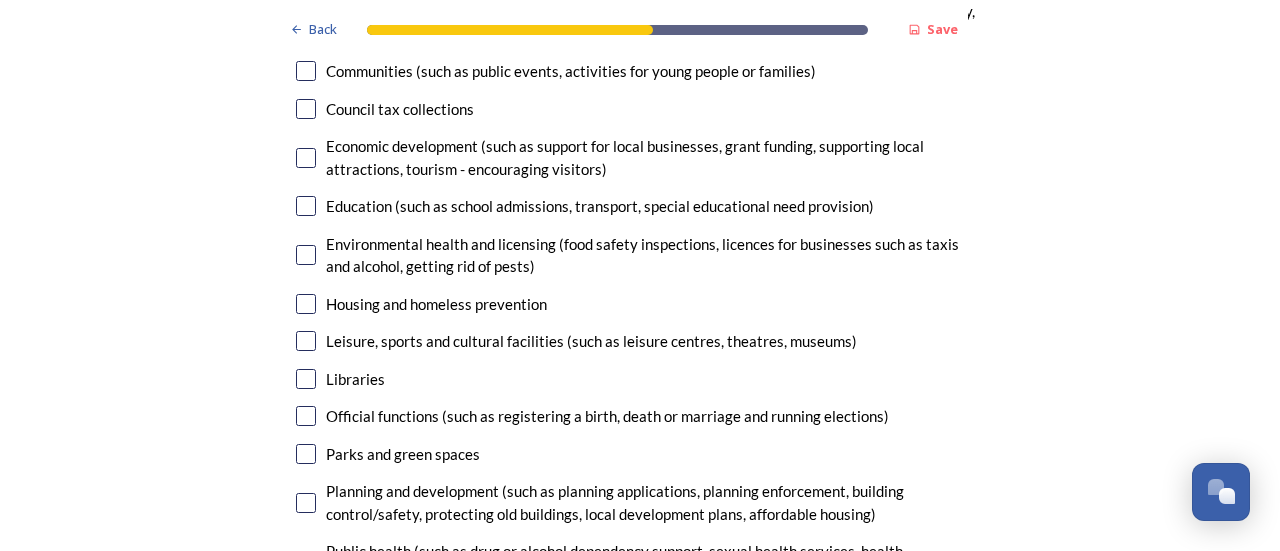 click at bounding box center [306, 503] 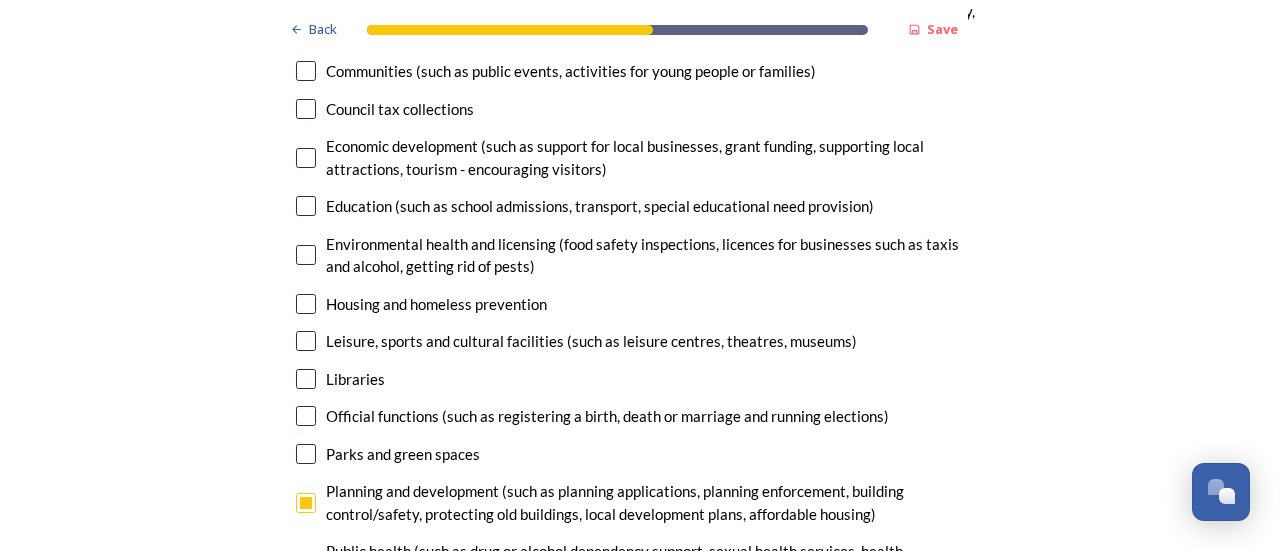 click at bounding box center (306, 563) 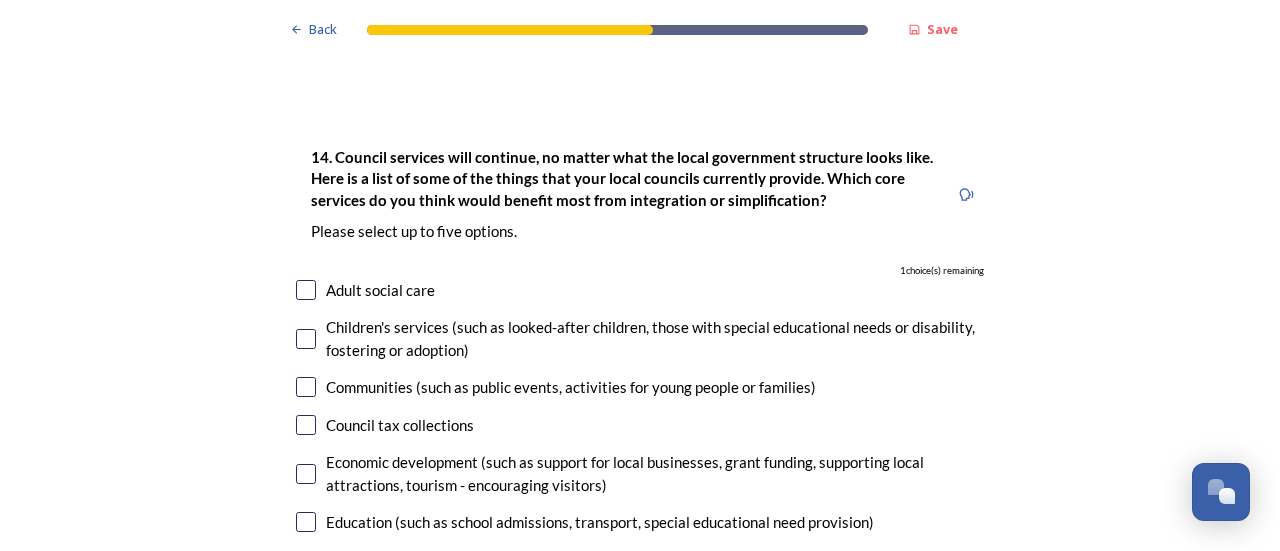 scroll, scrollTop: 4672, scrollLeft: 0, axis: vertical 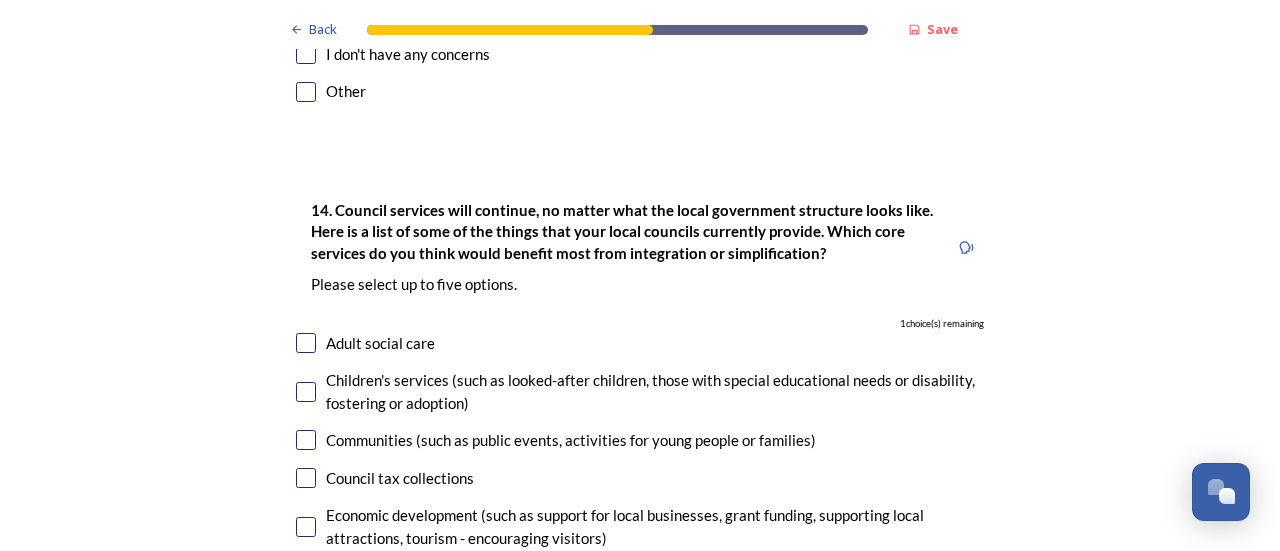 click at bounding box center (306, 624) 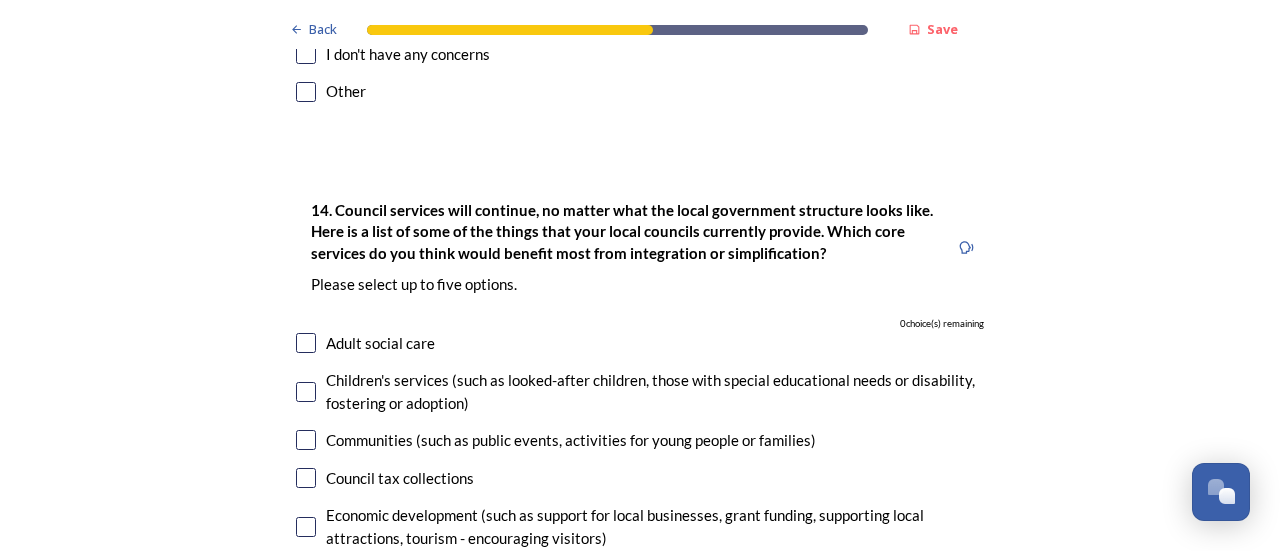 click on "Children's services (such as looked-after children, those with special educational needs or disability, fostering or adoption)" at bounding box center [640, 391] 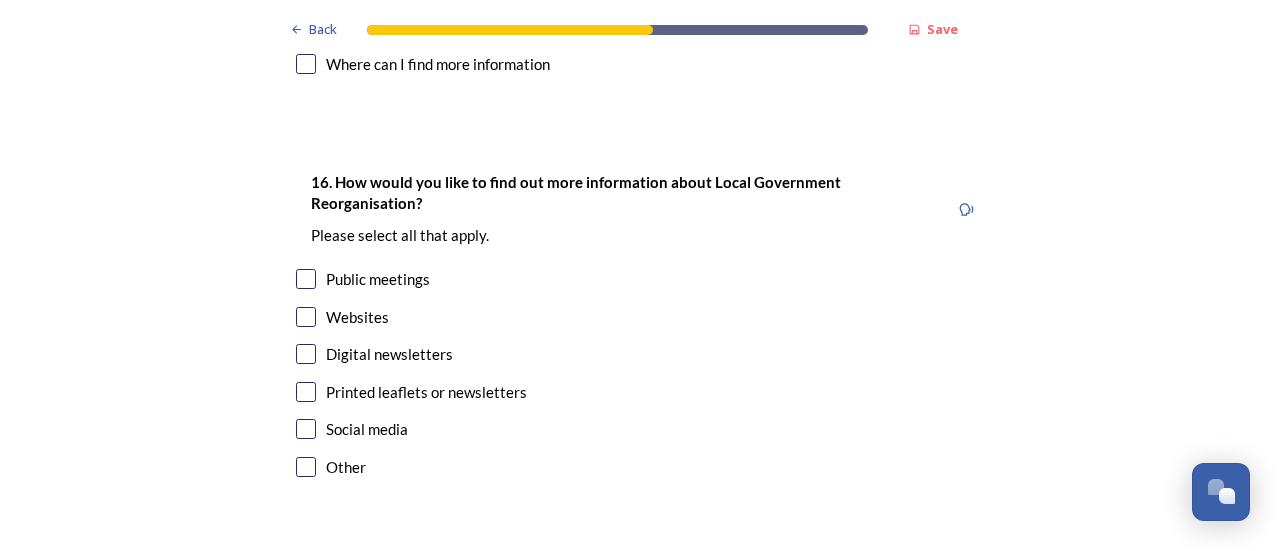 scroll, scrollTop: 6260, scrollLeft: 0, axis: vertical 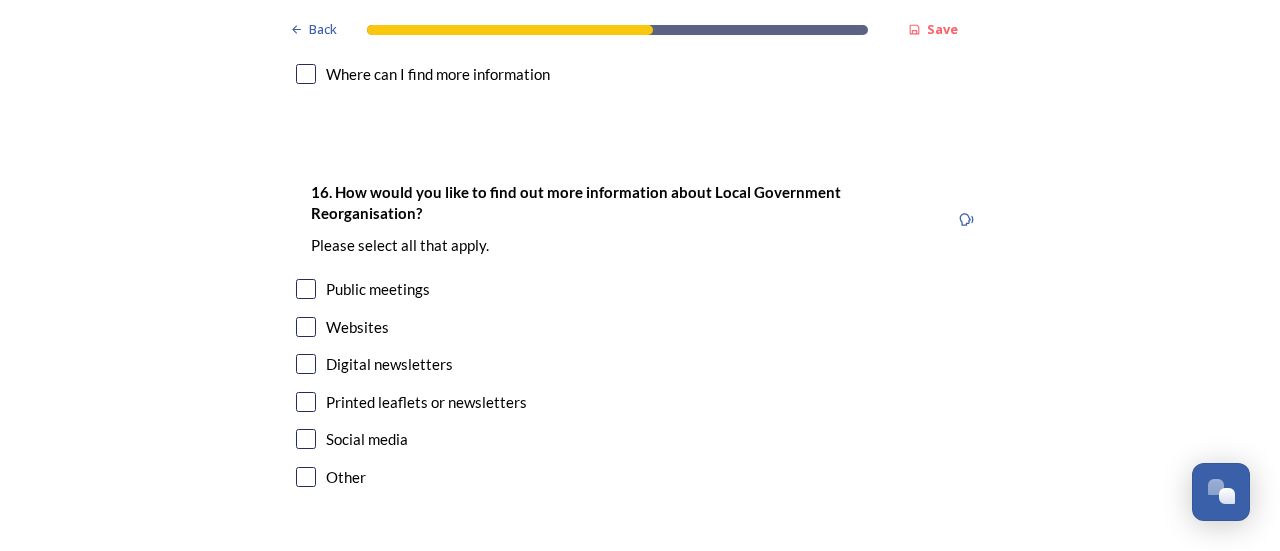 click on "Continue" at bounding box center (626, 587) 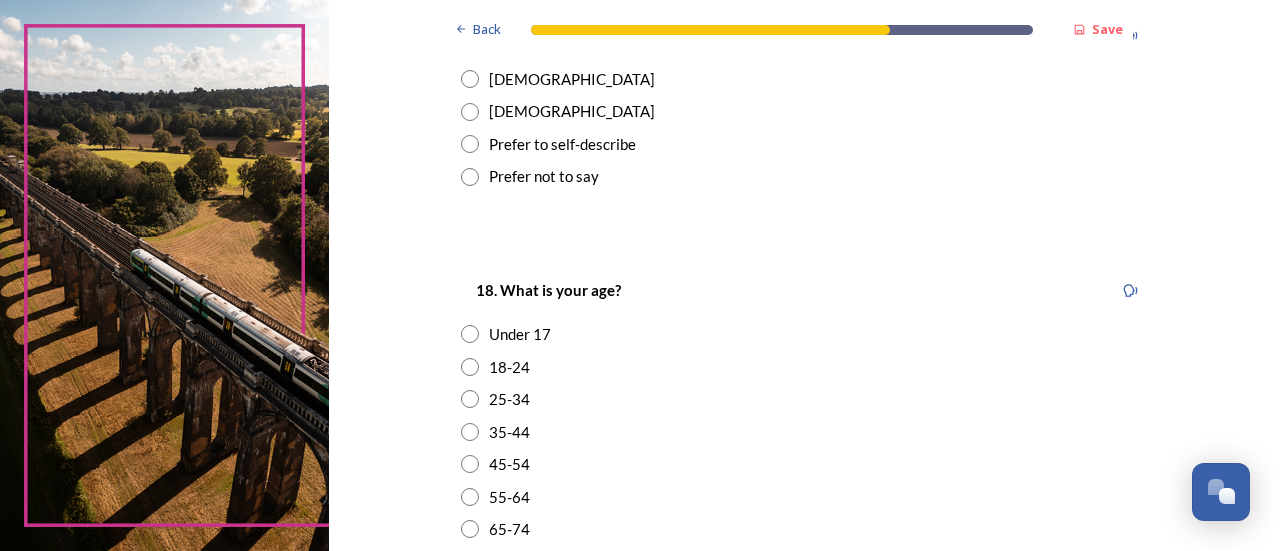 scroll, scrollTop: 408, scrollLeft: 0, axis: vertical 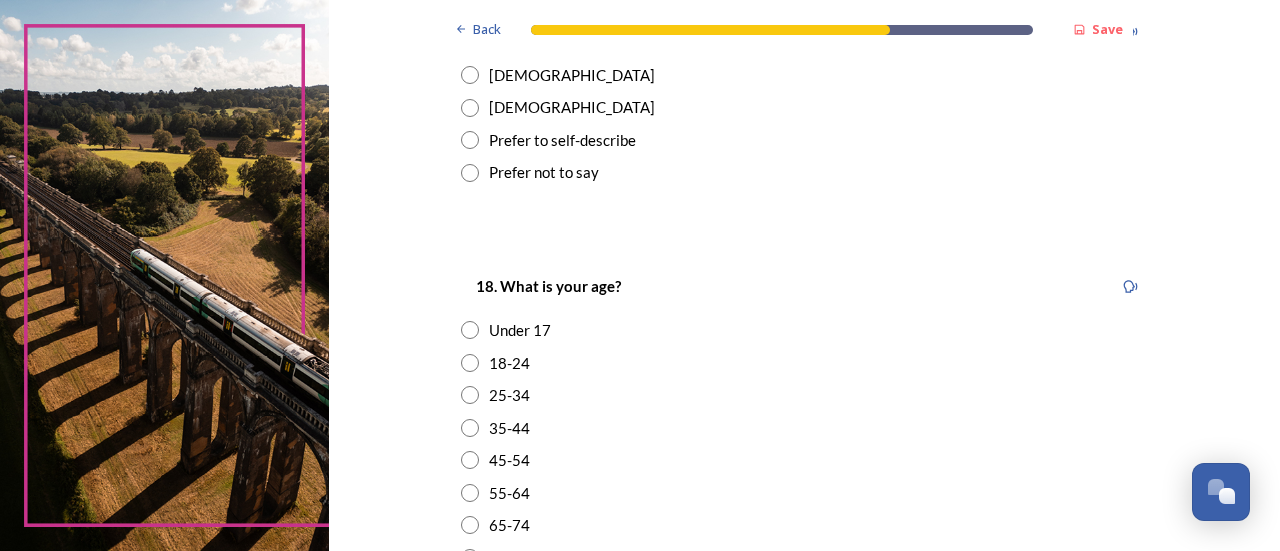 click at bounding box center (470, 108) 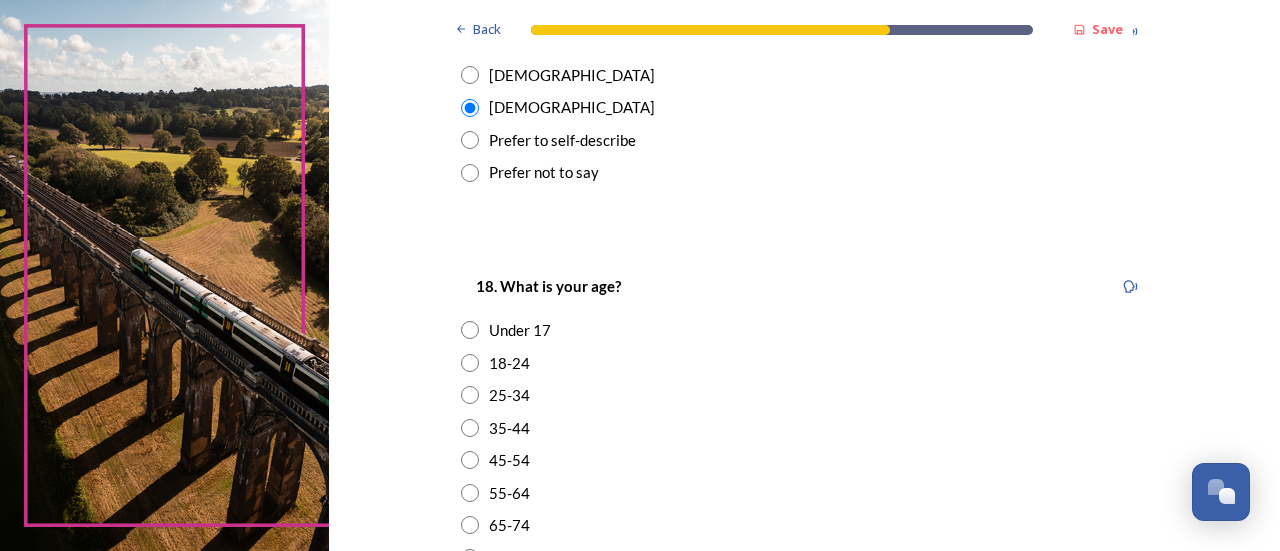 click at bounding box center [470, 460] 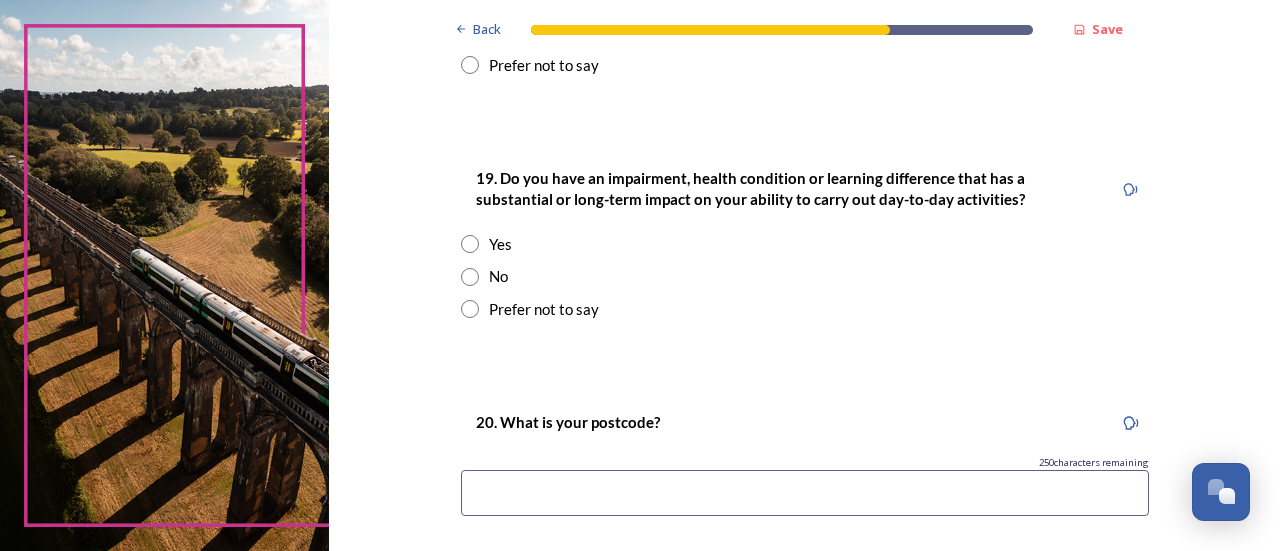 scroll, scrollTop: 973, scrollLeft: 0, axis: vertical 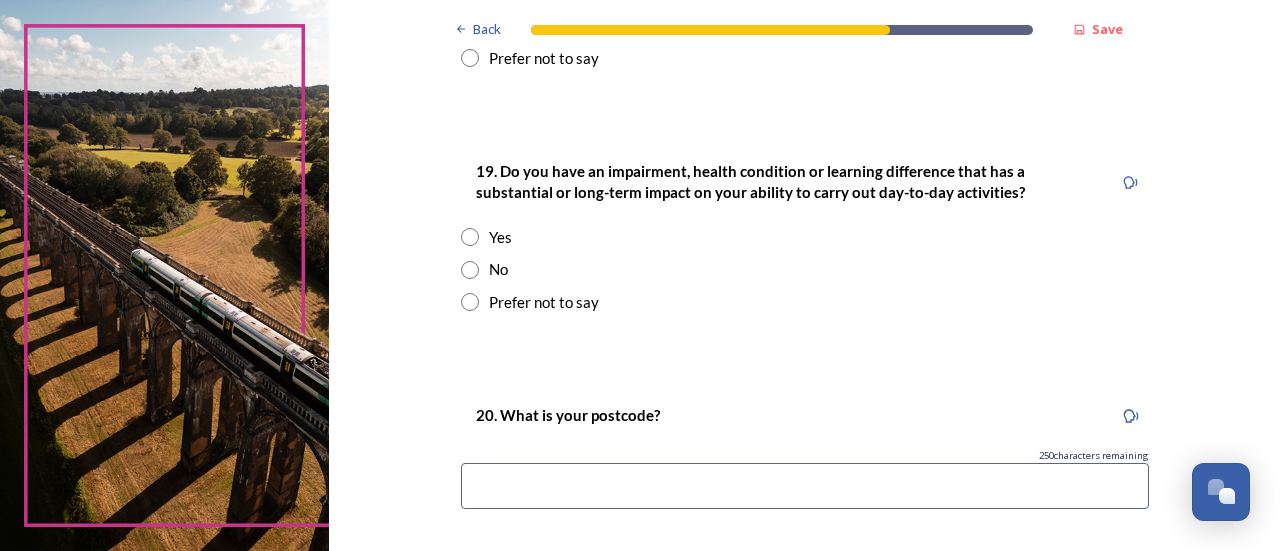 click at bounding box center [470, 270] 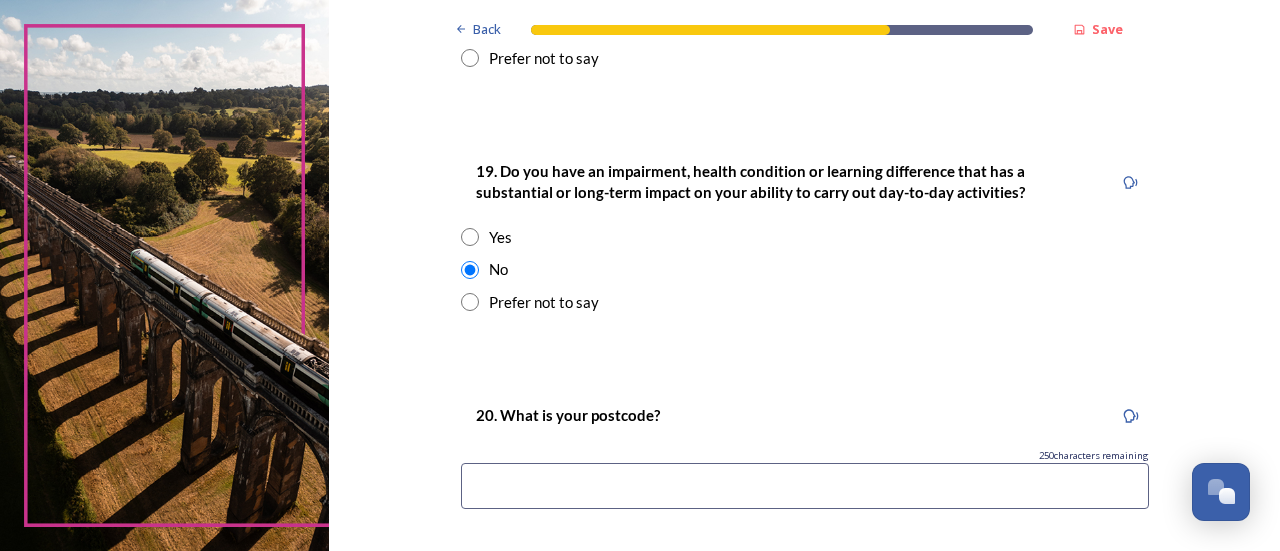 scroll, scrollTop: 1177, scrollLeft: 0, axis: vertical 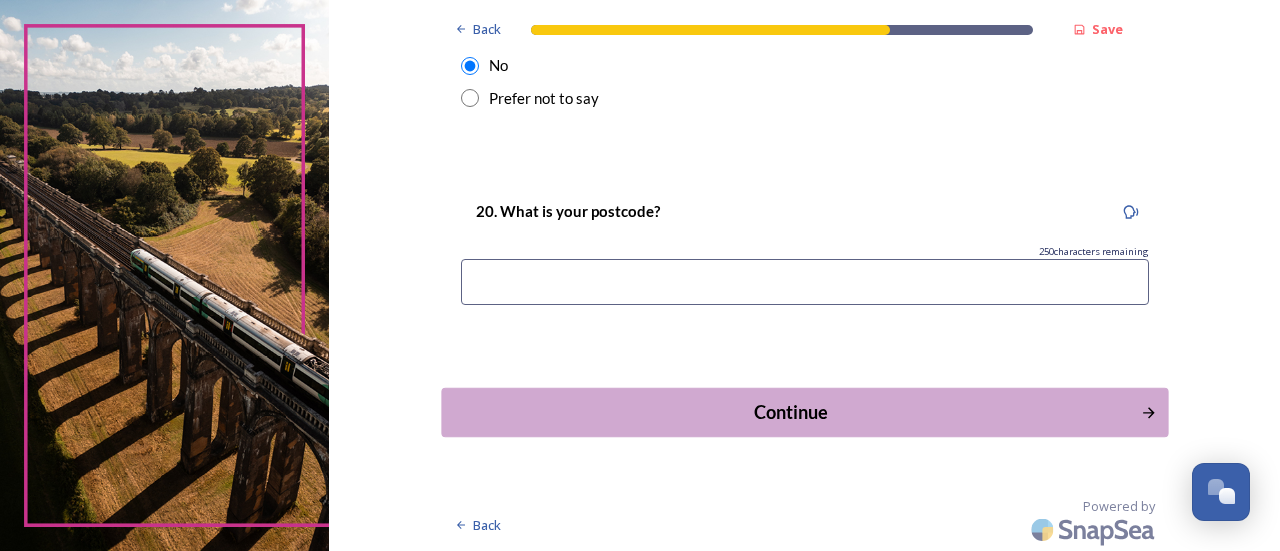 click on "Continue" at bounding box center [790, 412] 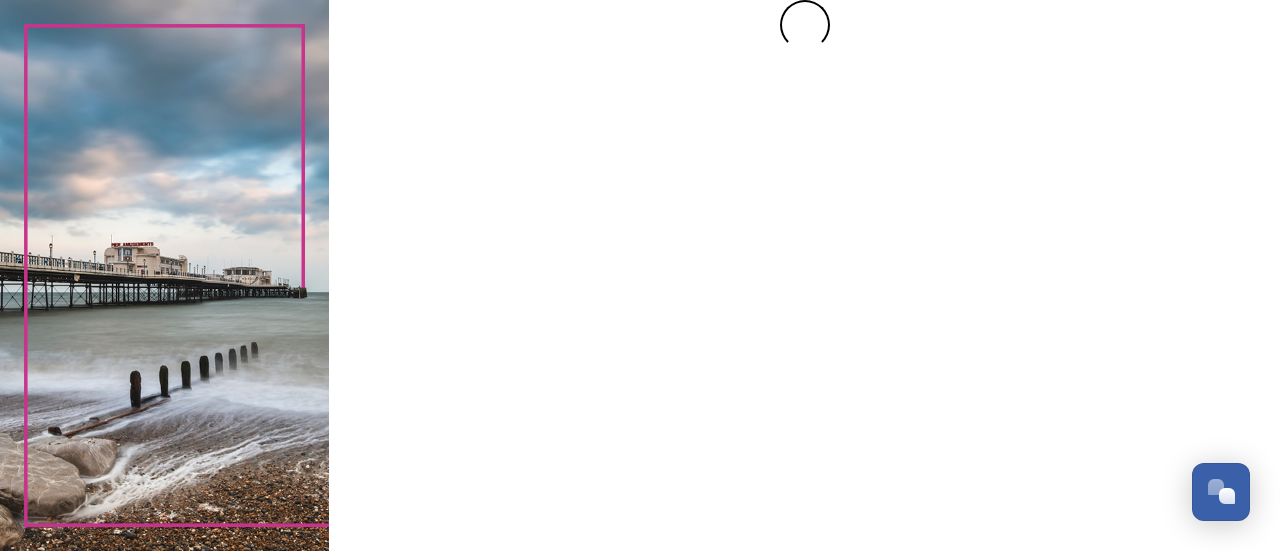 scroll, scrollTop: 0, scrollLeft: 0, axis: both 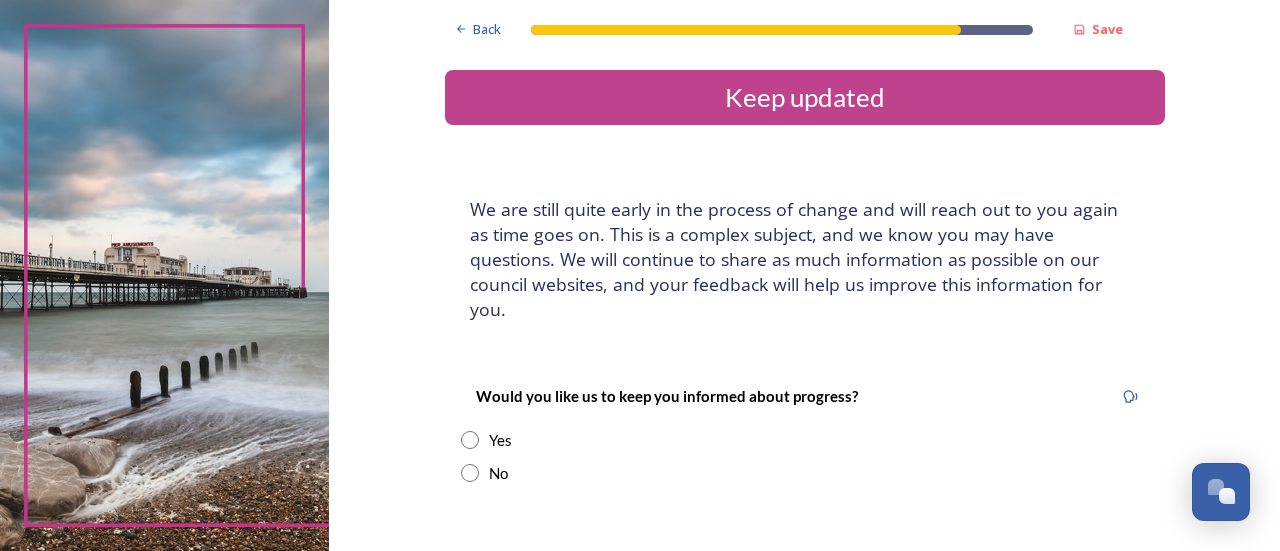 click at bounding box center [470, 473] 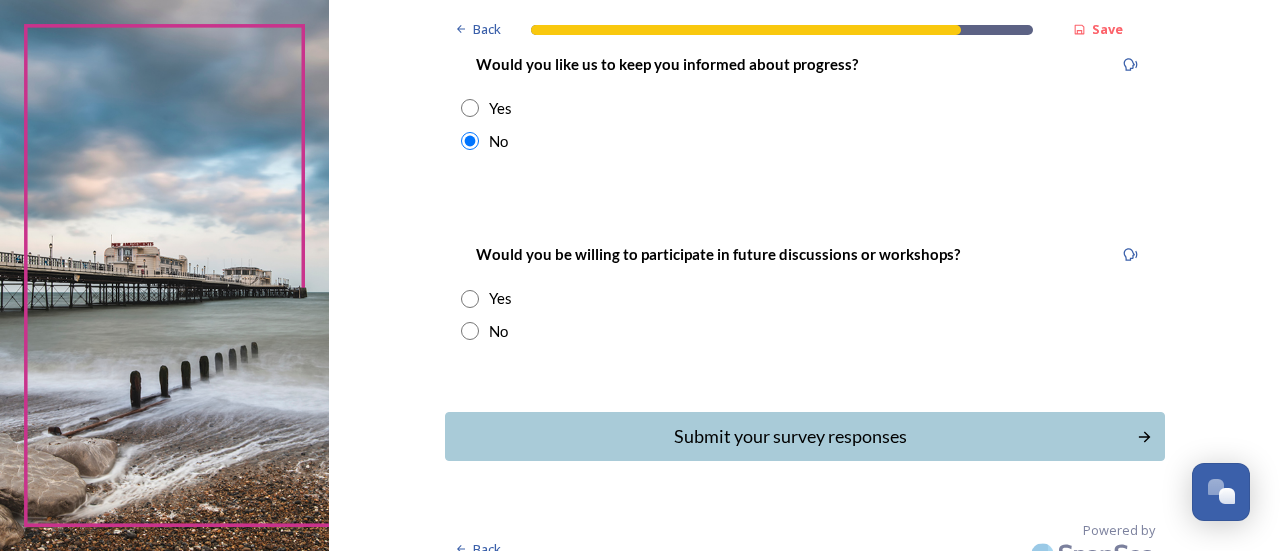 scroll, scrollTop: 332, scrollLeft: 0, axis: vertical 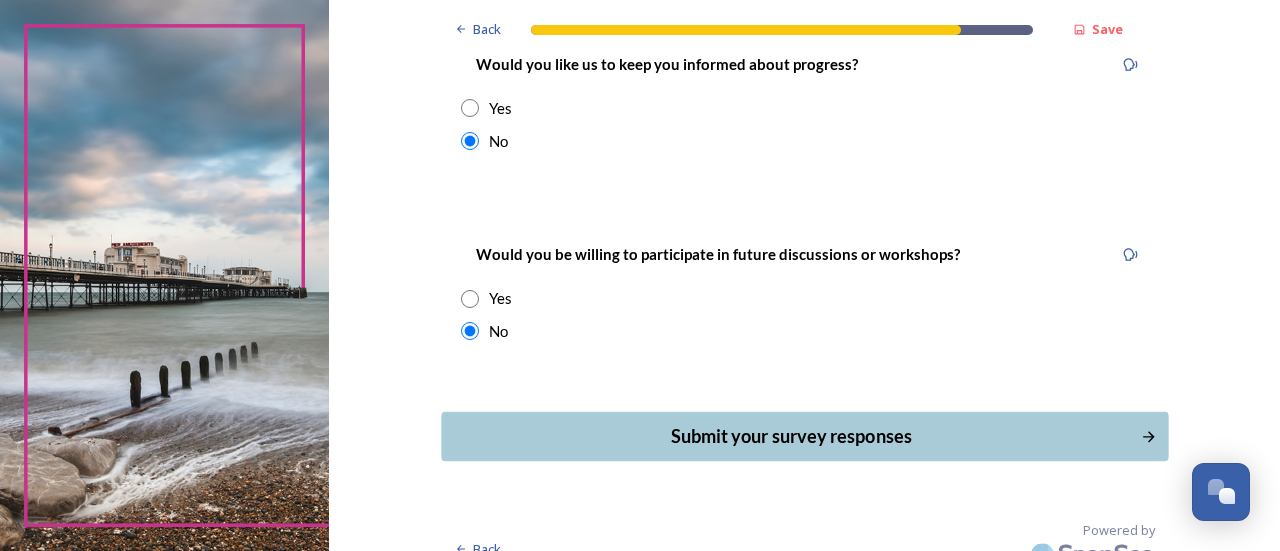 click on "Submit your survey responses" at bounding box center (790, 436) 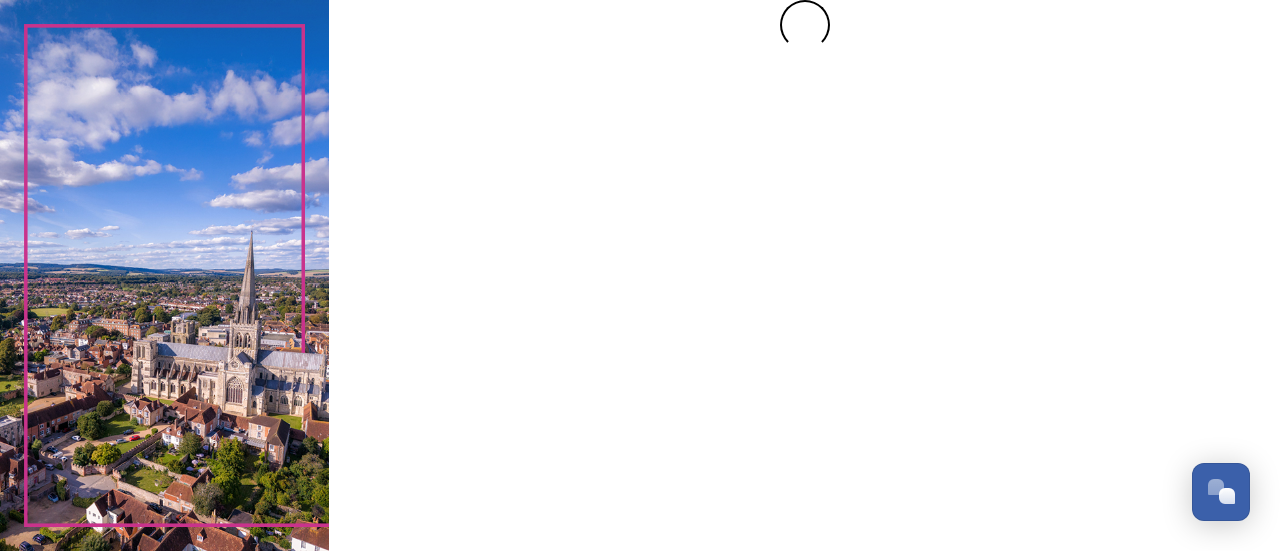 scroll, scrollTop: 0, scrollLeft: 0, axis: both 